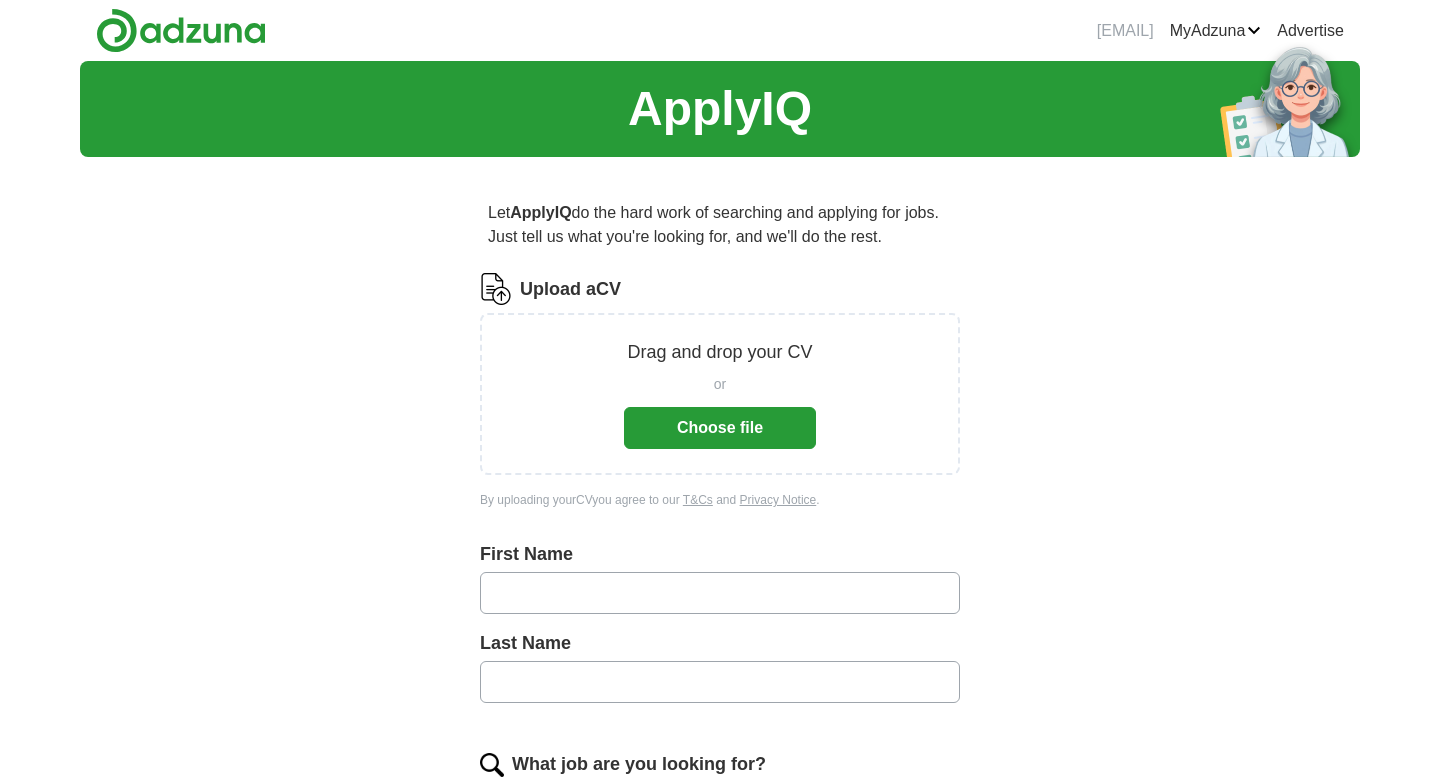 scroll, scrollTop: 0, scrollLeft: 0, axis: both 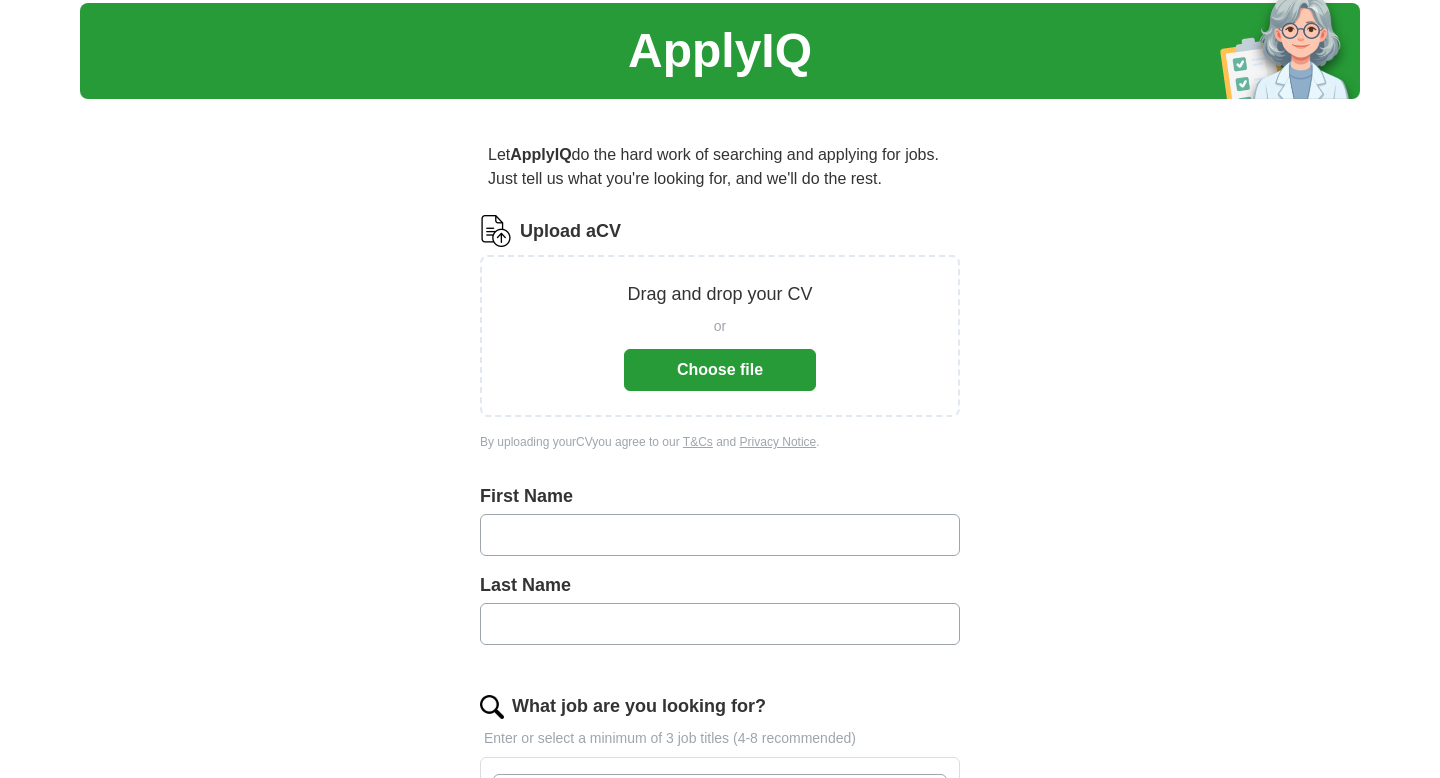 click on "Choose file" at bounding box center [720, 370] 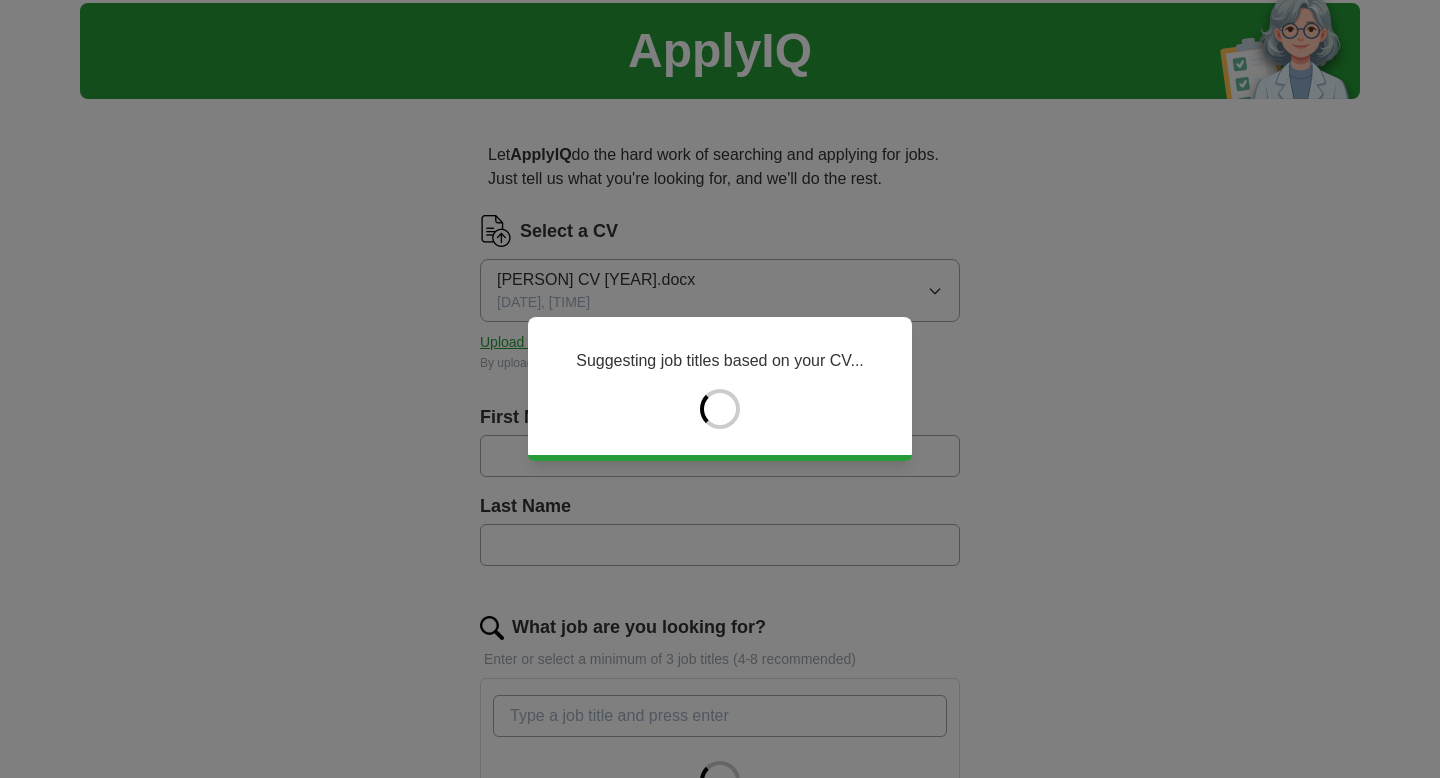 type on "******" 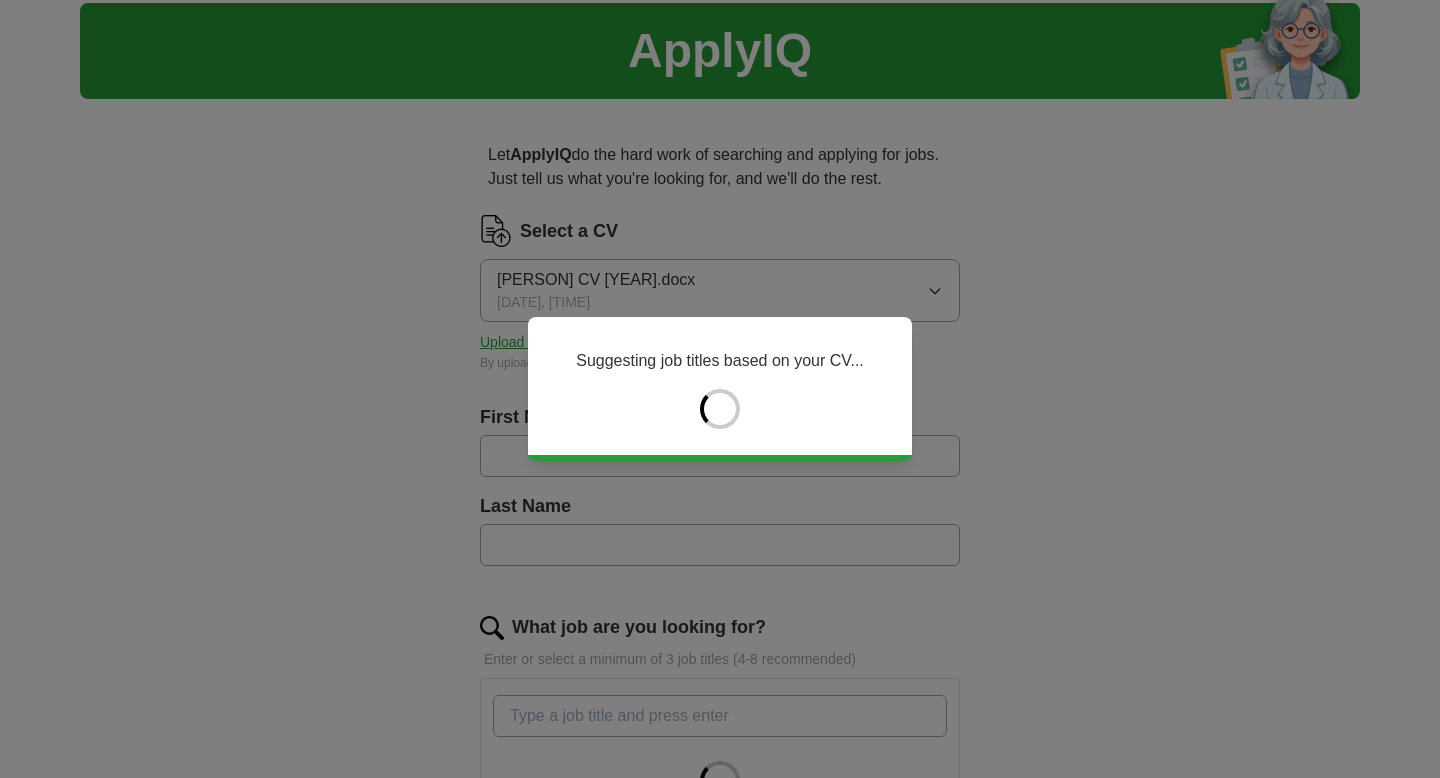 type on "*********" 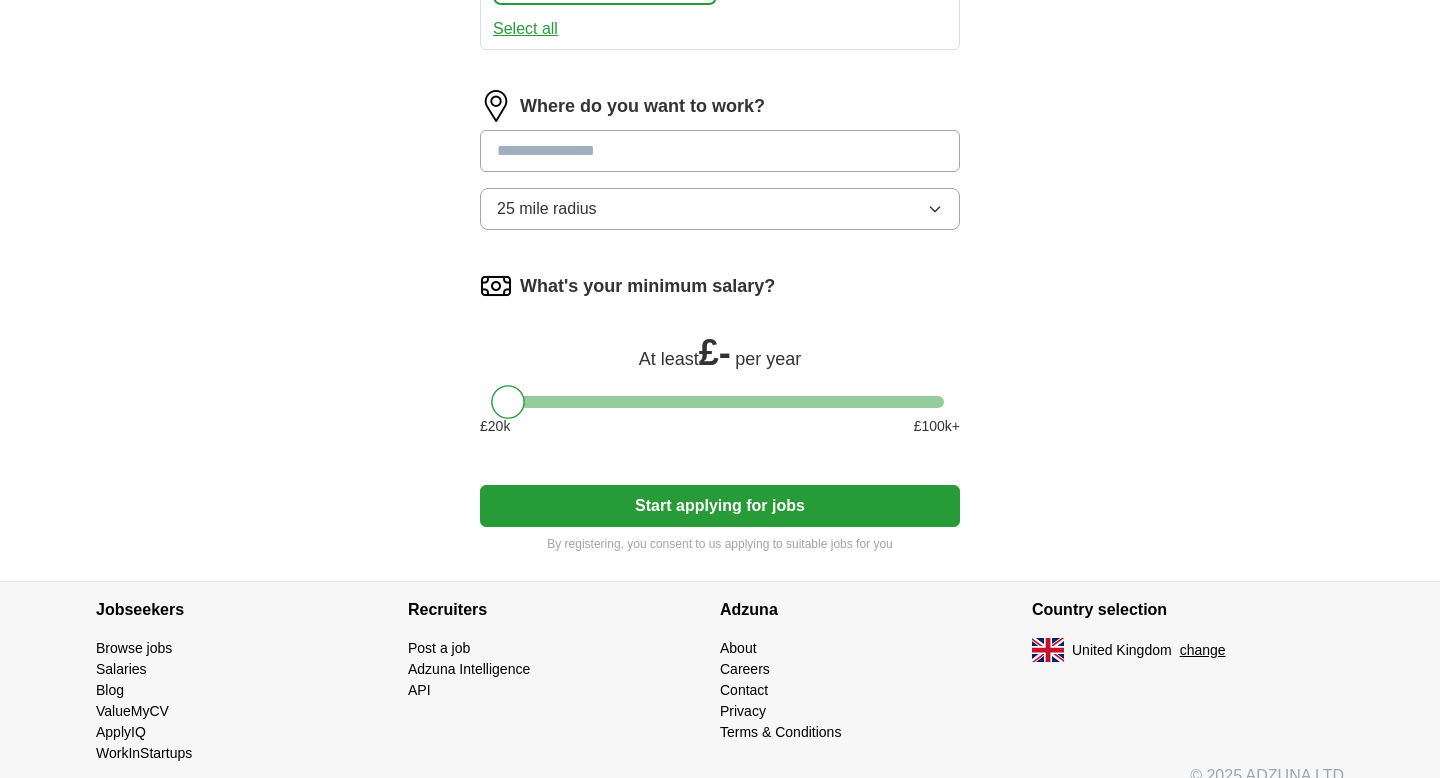 scroll, scrollTop: 1135, scrollLeft: 0, axis: vertical 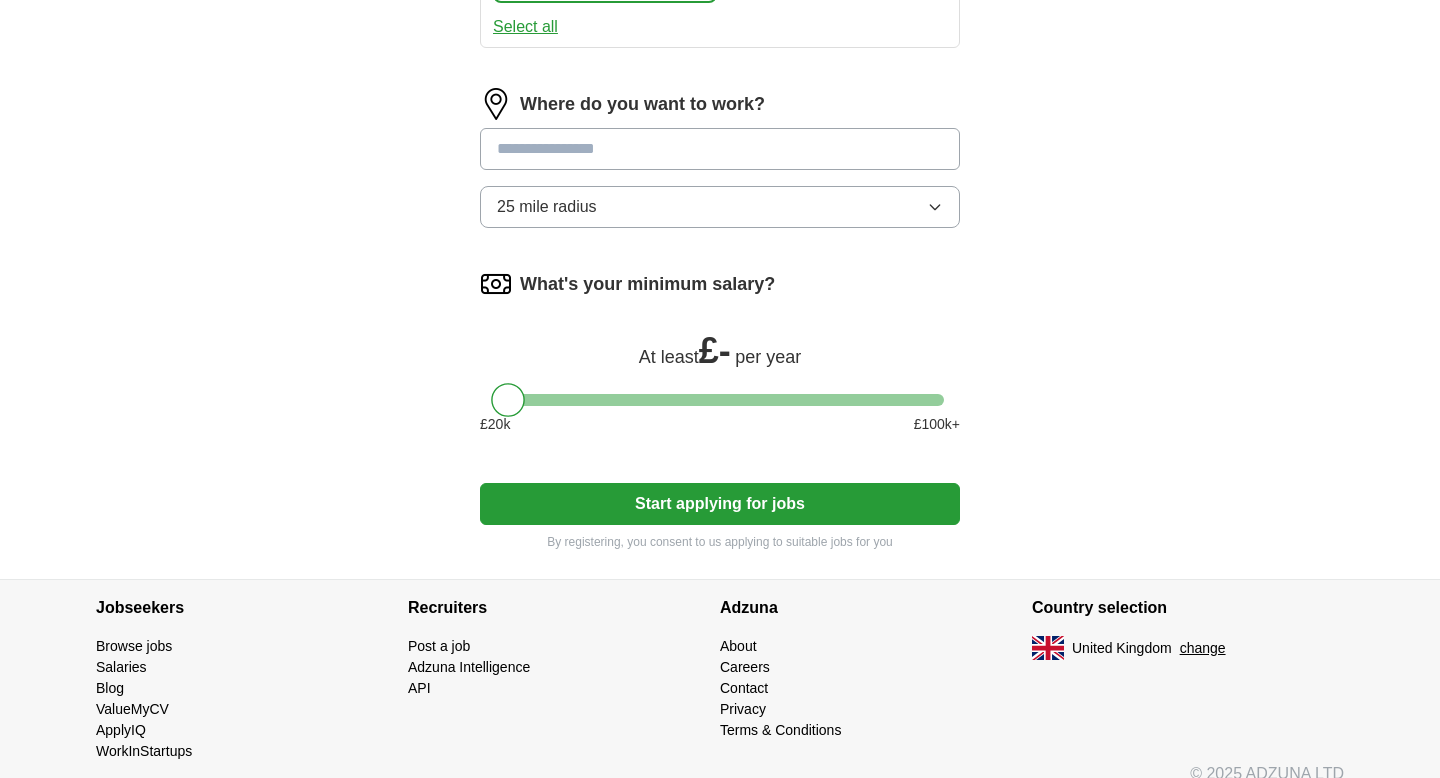 click on "Start applying for jobs" at bounding box center [720, 504] 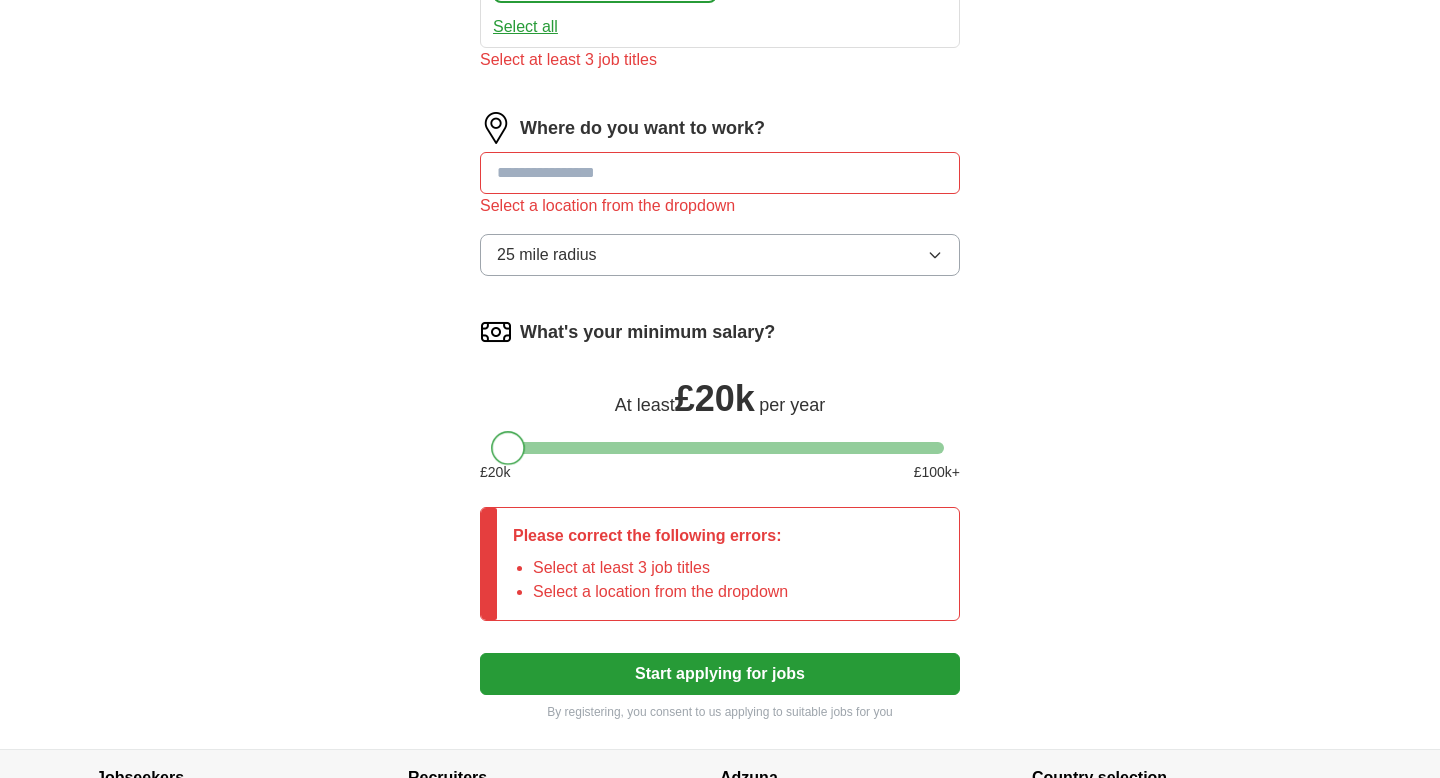 drag, startPoint x: 512, startPoint y: 446, endPoint x: 483, endPoint y: 458, distance: 31.38471 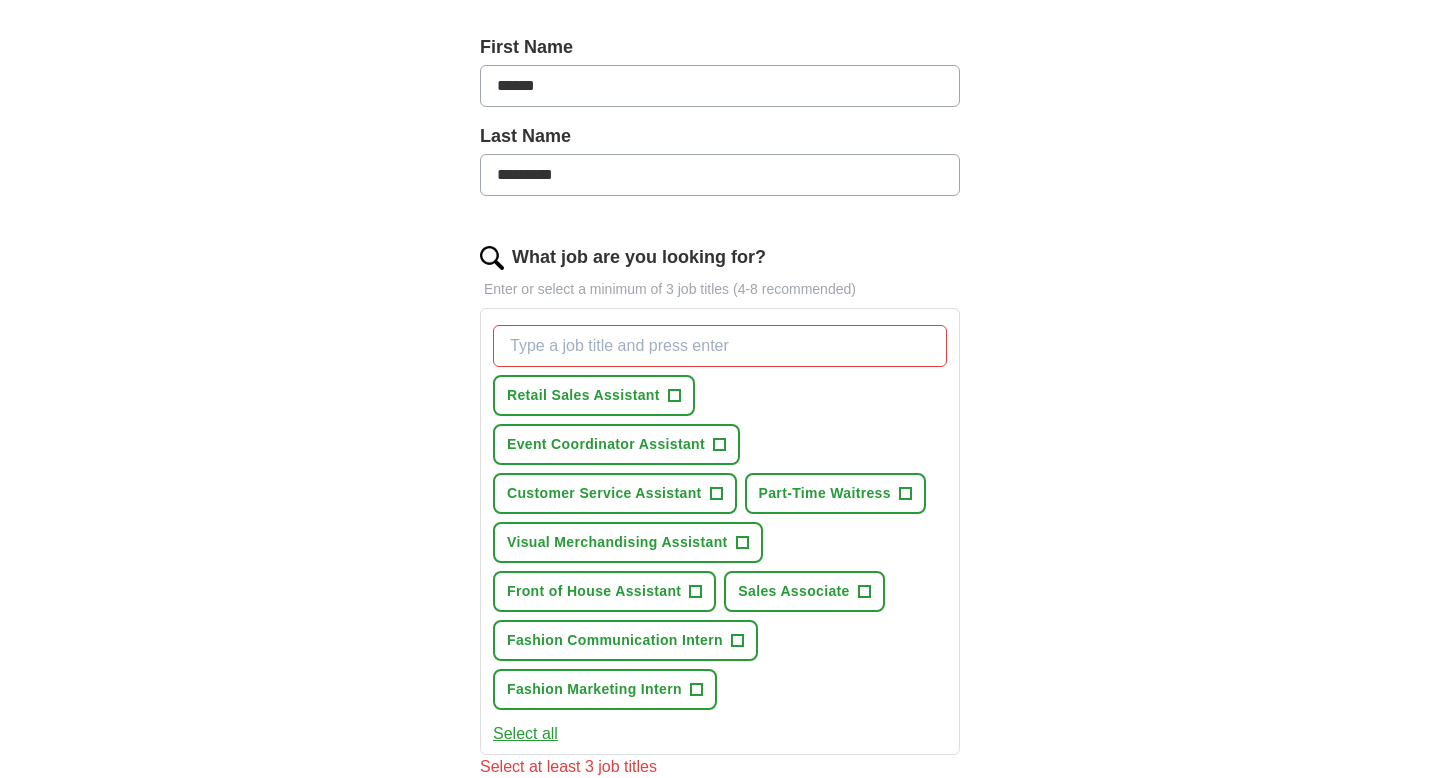 scroll, scrollTop: 441, scrollLeft: 0, axis: vertical 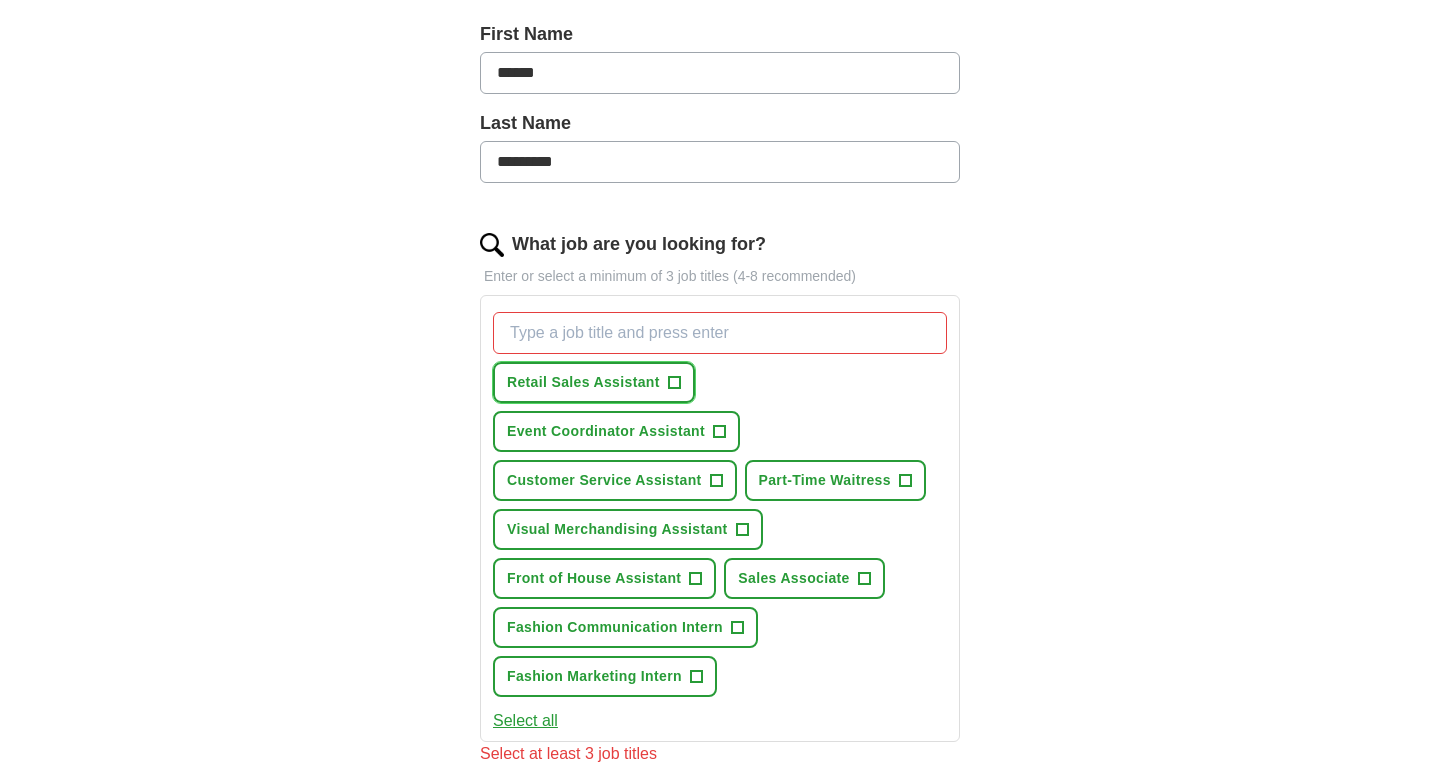 click on "+" at bounding box center [674, 383] 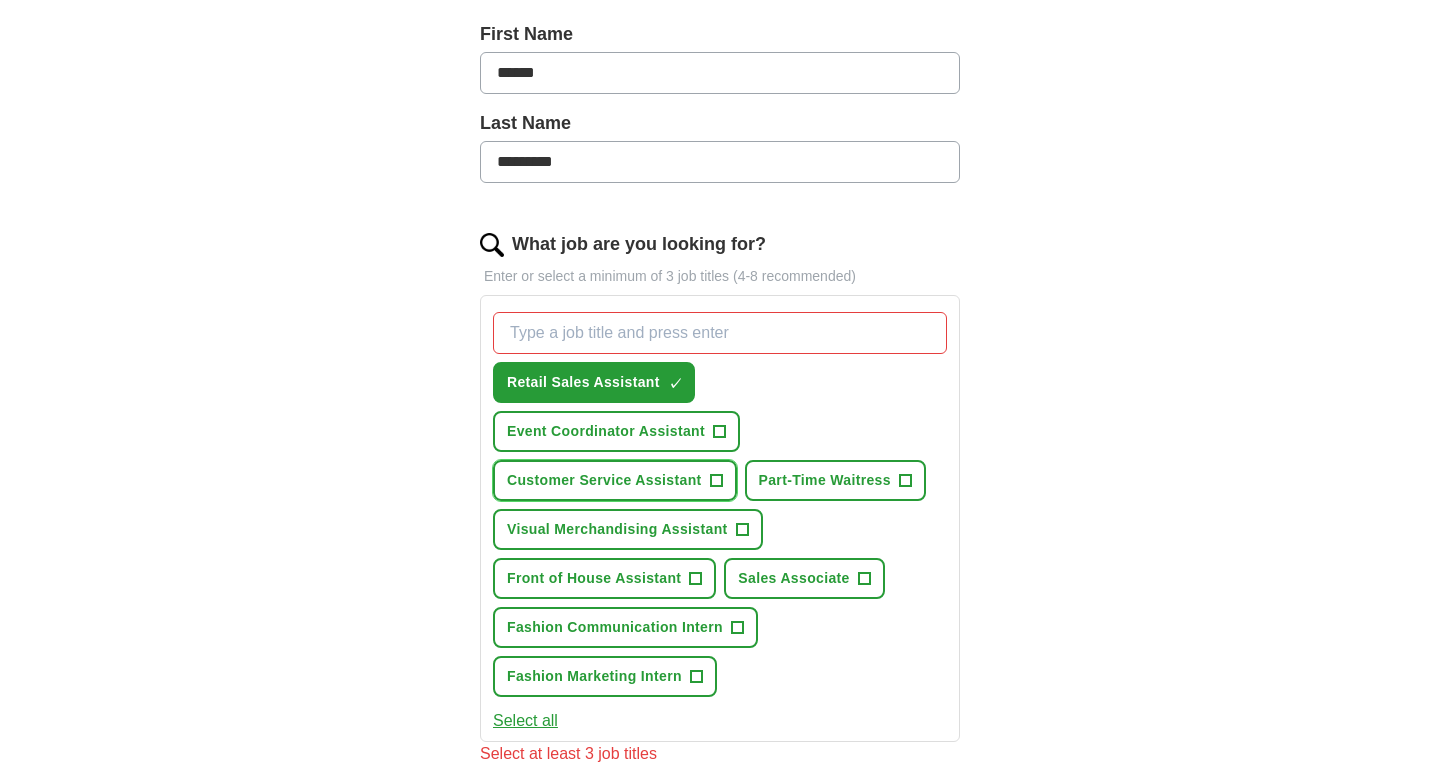 click on "+" at bounding box center (716, 481) 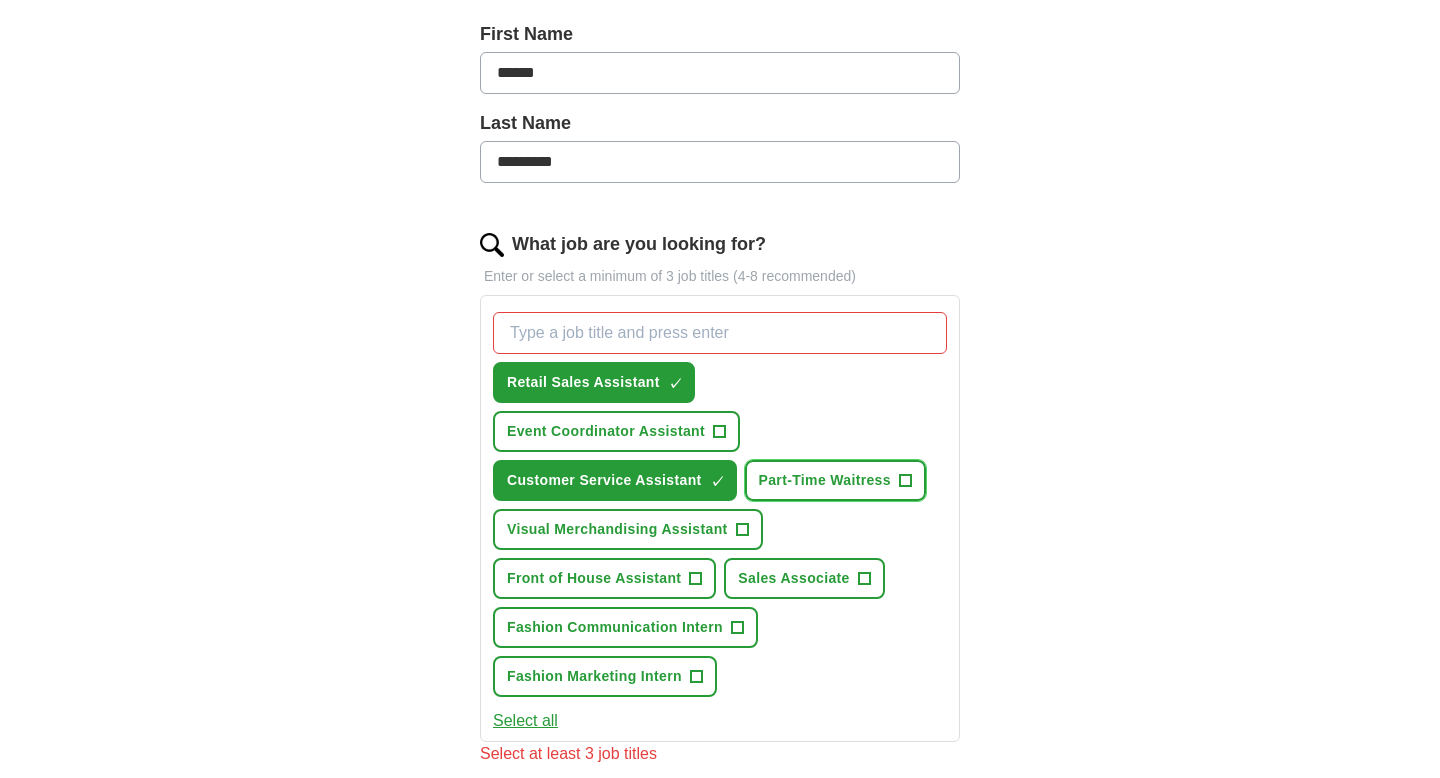 click on "Part-Time Waitress" at bounding box center (825, 480) 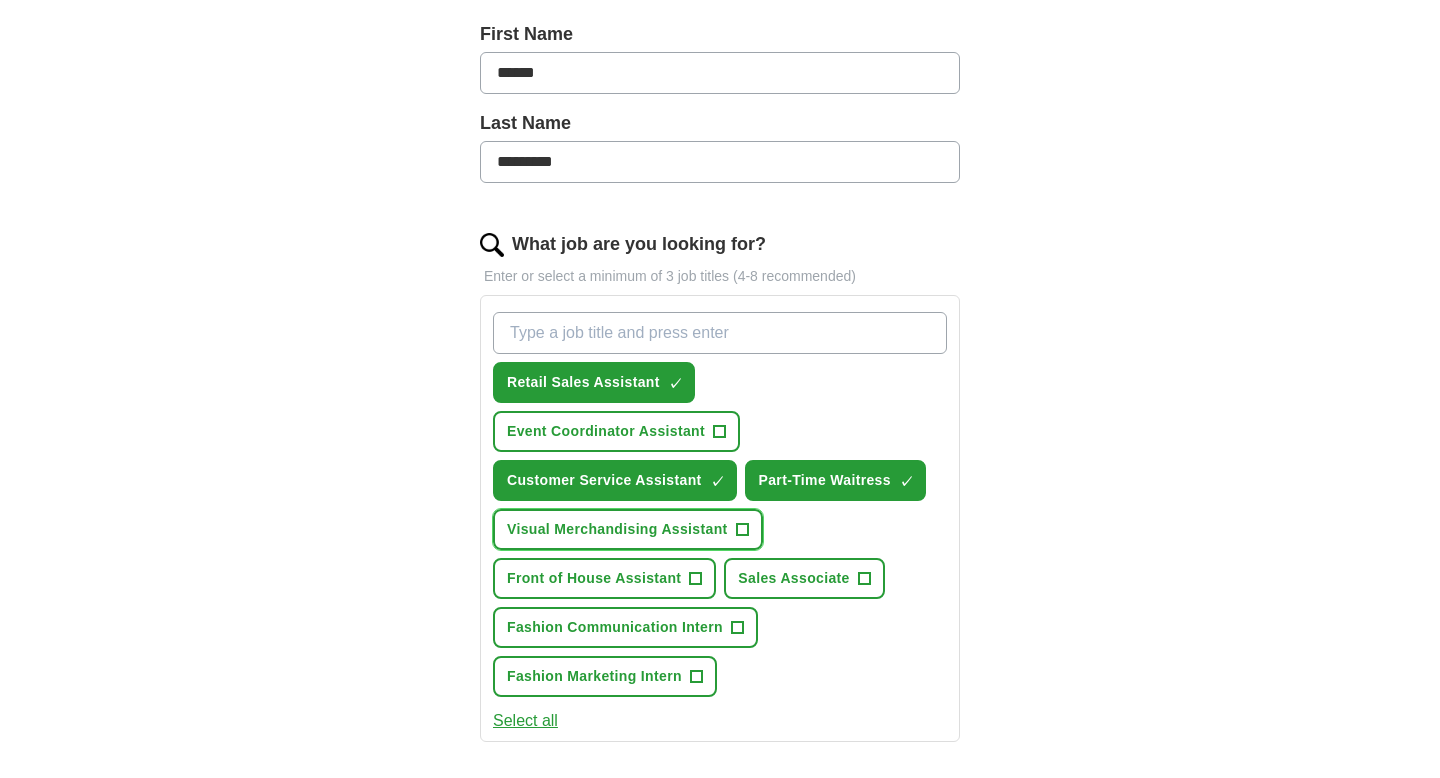 click on "Visual Merchandising Assistant +" at bounding box center [628, 529] 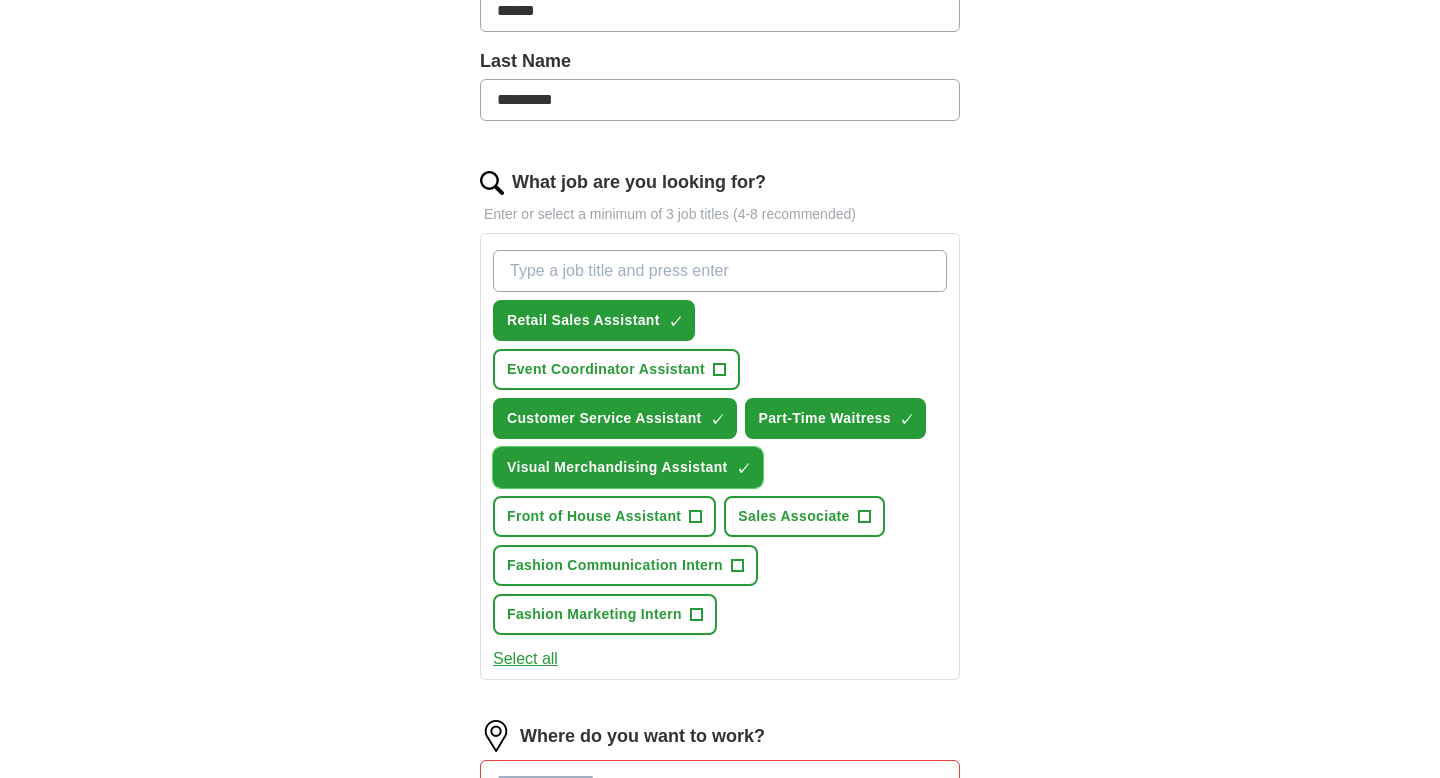 scroll, scrollTop: 516, scrollLeft: 0, axis: vertical 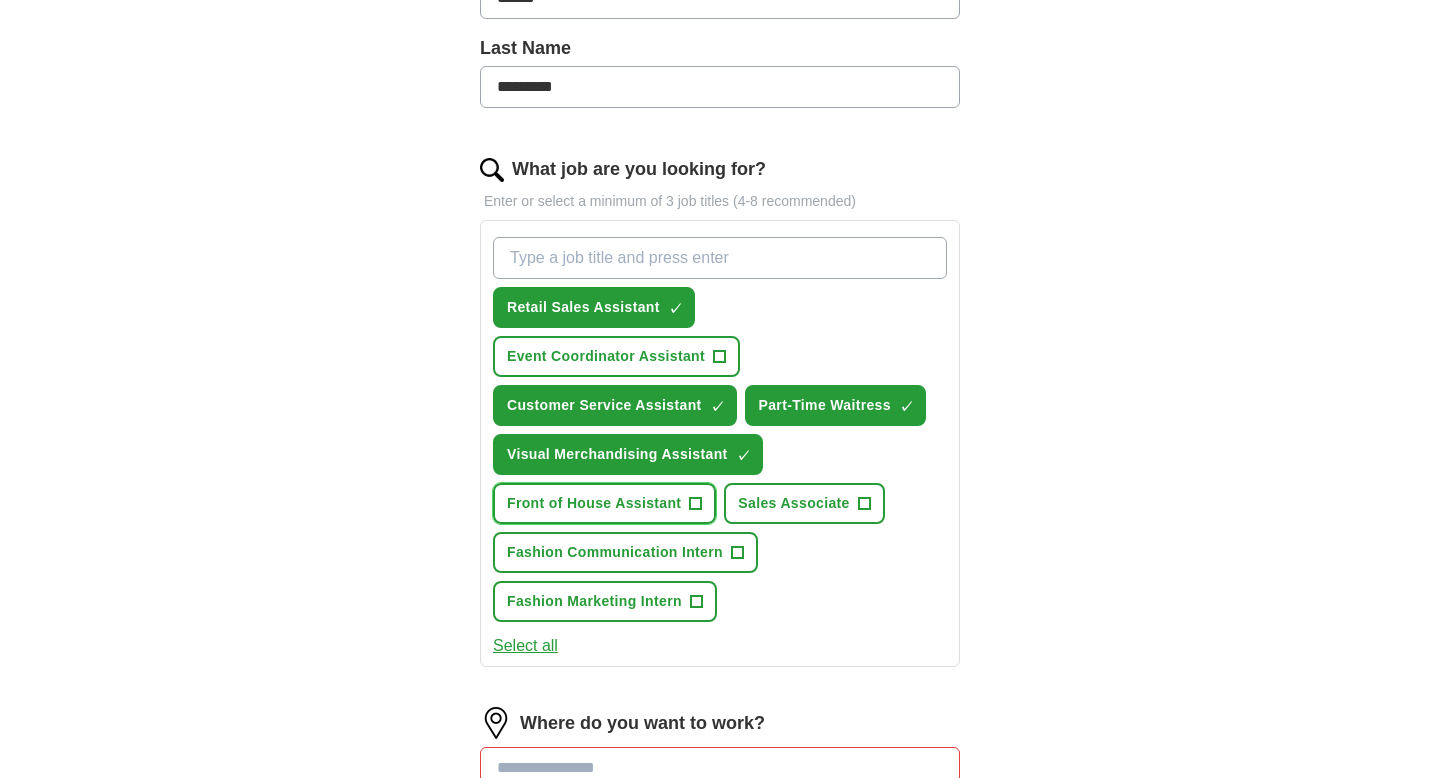 click on "Front of House Assistant +" at bounding box center [604, 503] 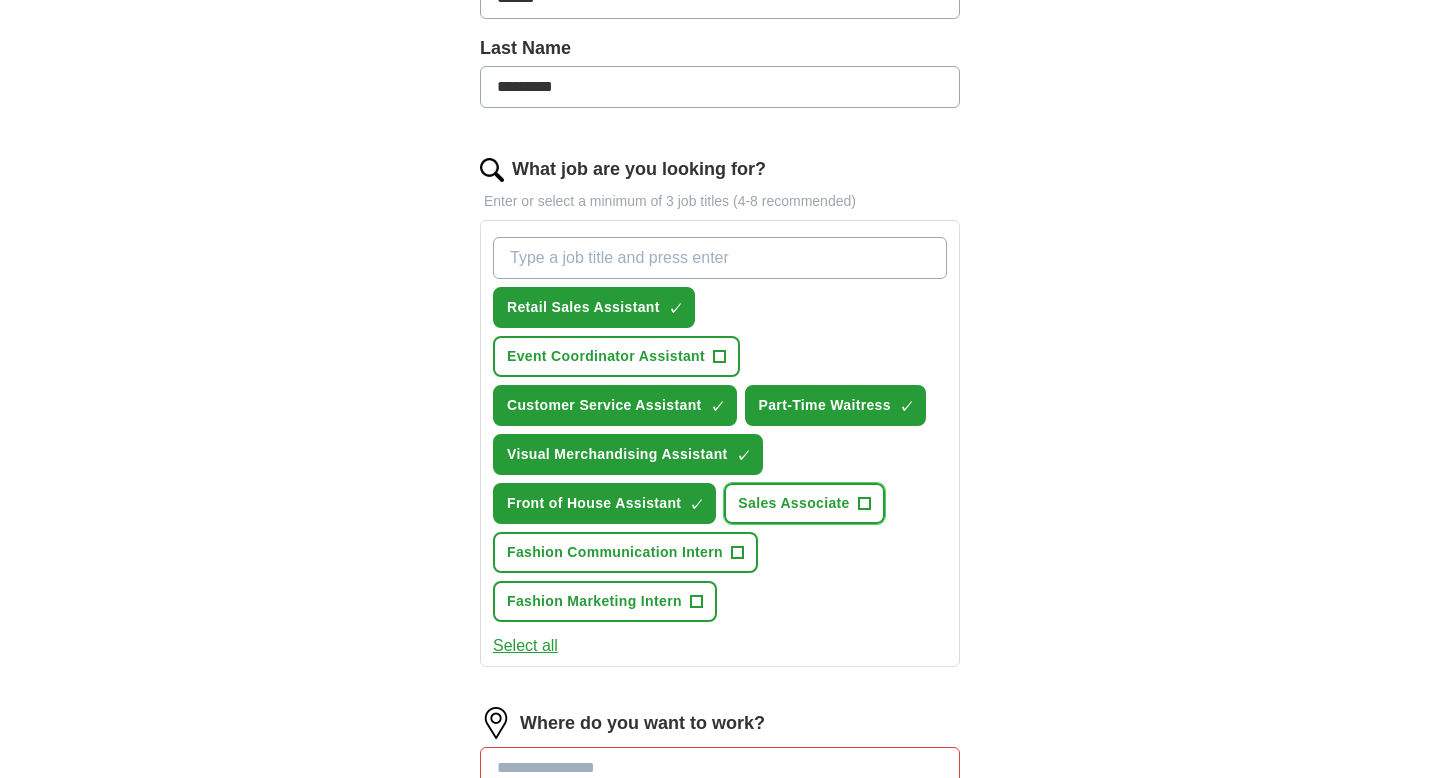 click on "Sales Associate" at bounding box center [793, 503] 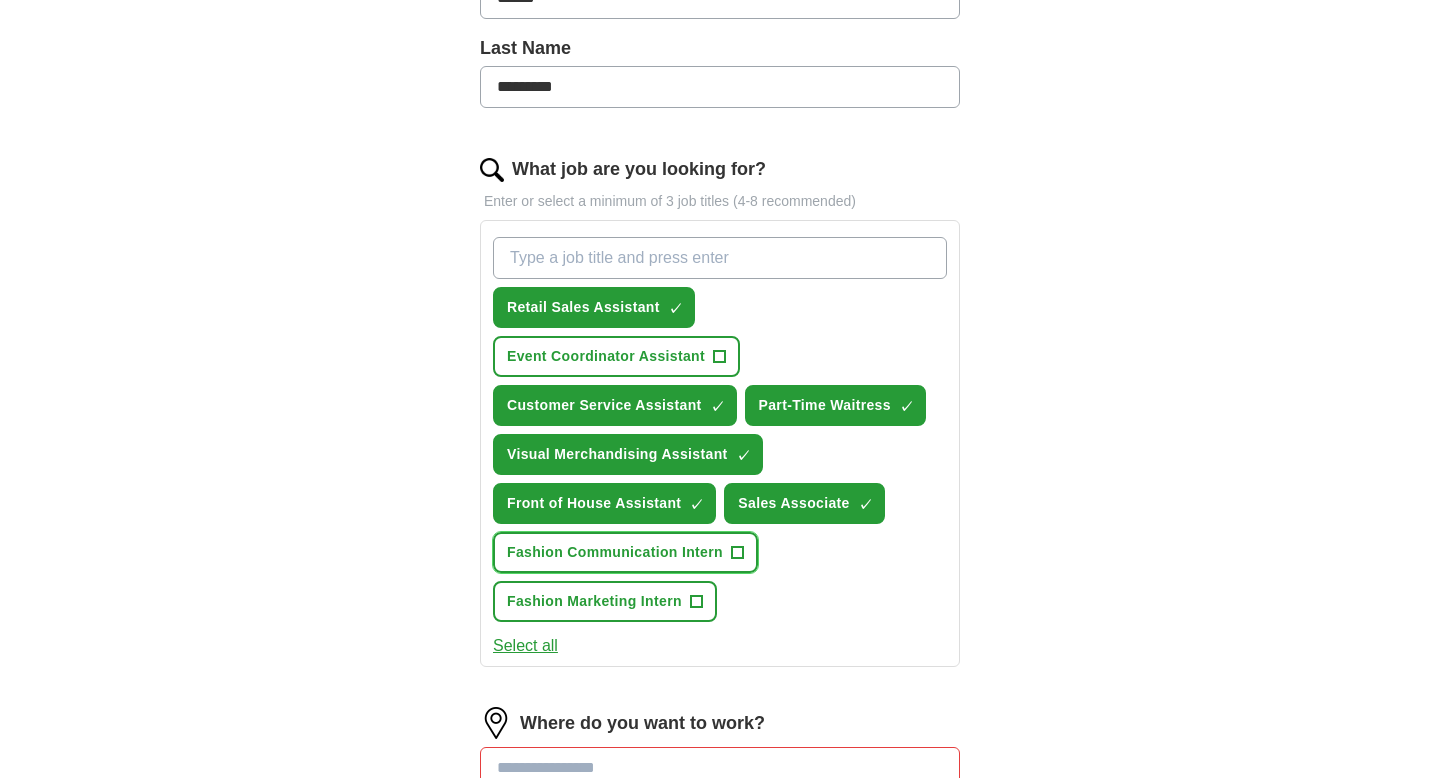 click on "Fashion Communication Intern +" at bounding box center [625, 552] 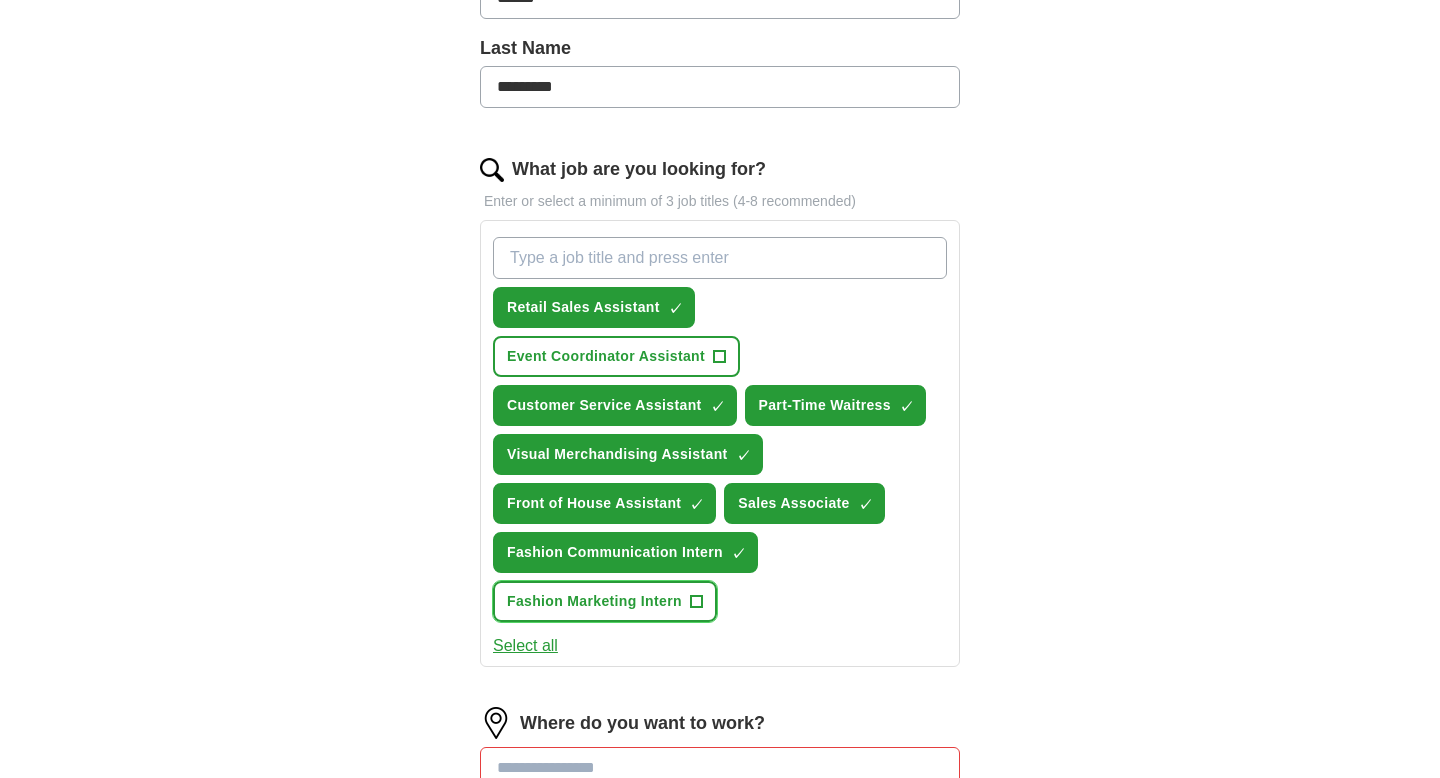 click on "Fashion Marketing Intern +" at bounding box center [605, 601] 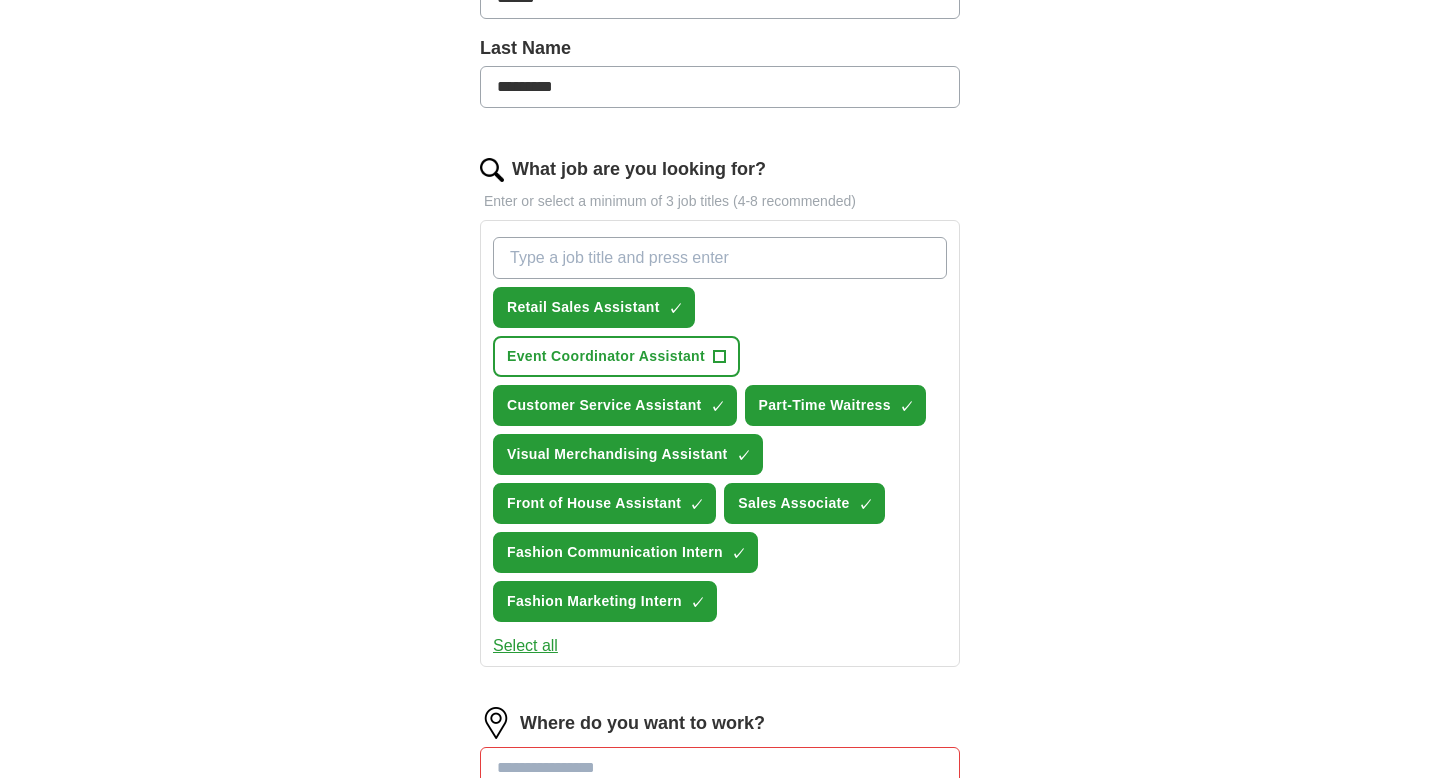 click on "Retail Sales Assistant ✓ × Event Coordinator Assistant + Customer Service Assistant ✓ × Part-Time Waitress ✓ × Visual Merchandising Assistant ✓ × Front of House Assistant ✓ × Sales Associate ✓ × Fashion Communication Intern ✓ × Fashion Marketing Intern ✓ ×" at bounding box center [720, 429] 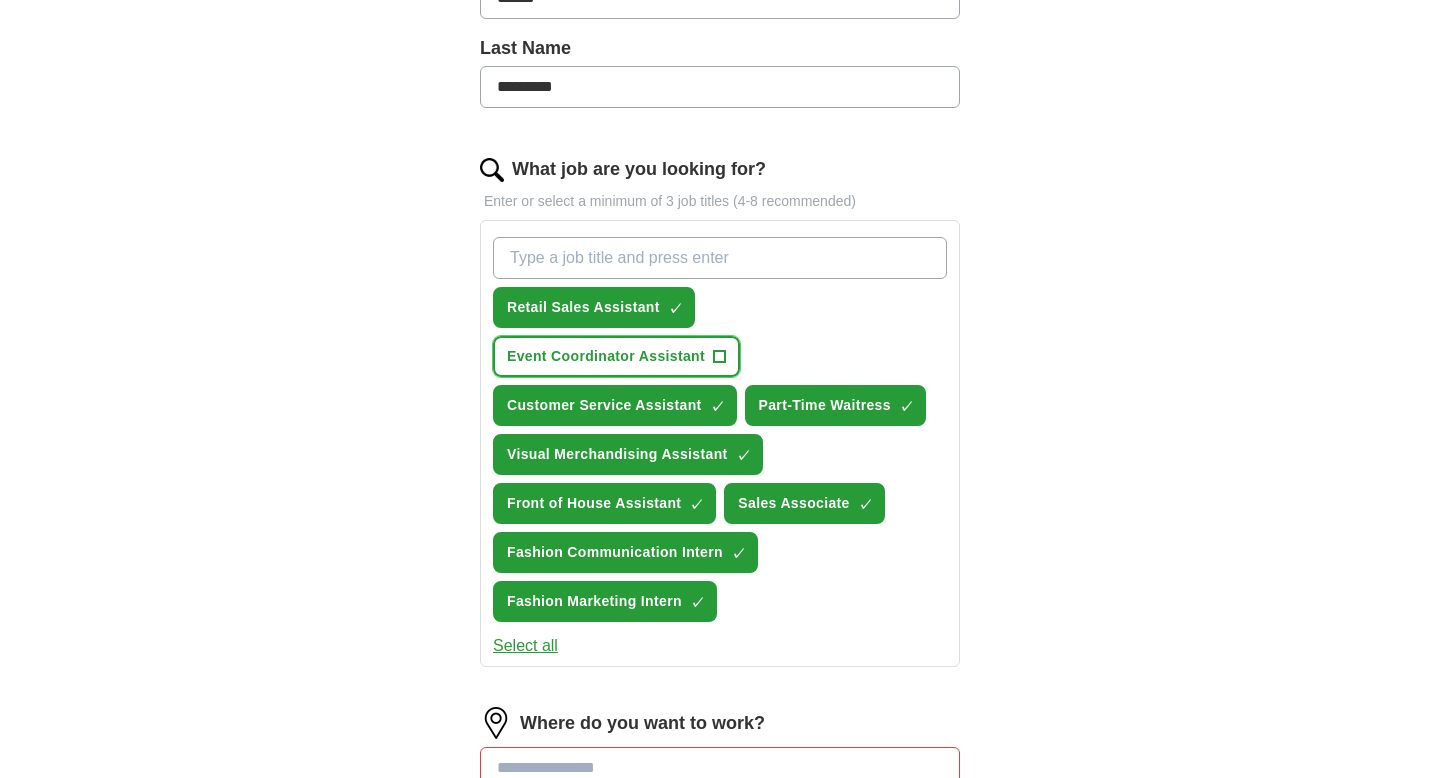 click on "Event Coordinator Assistant +" at bounding box center [616, 356] 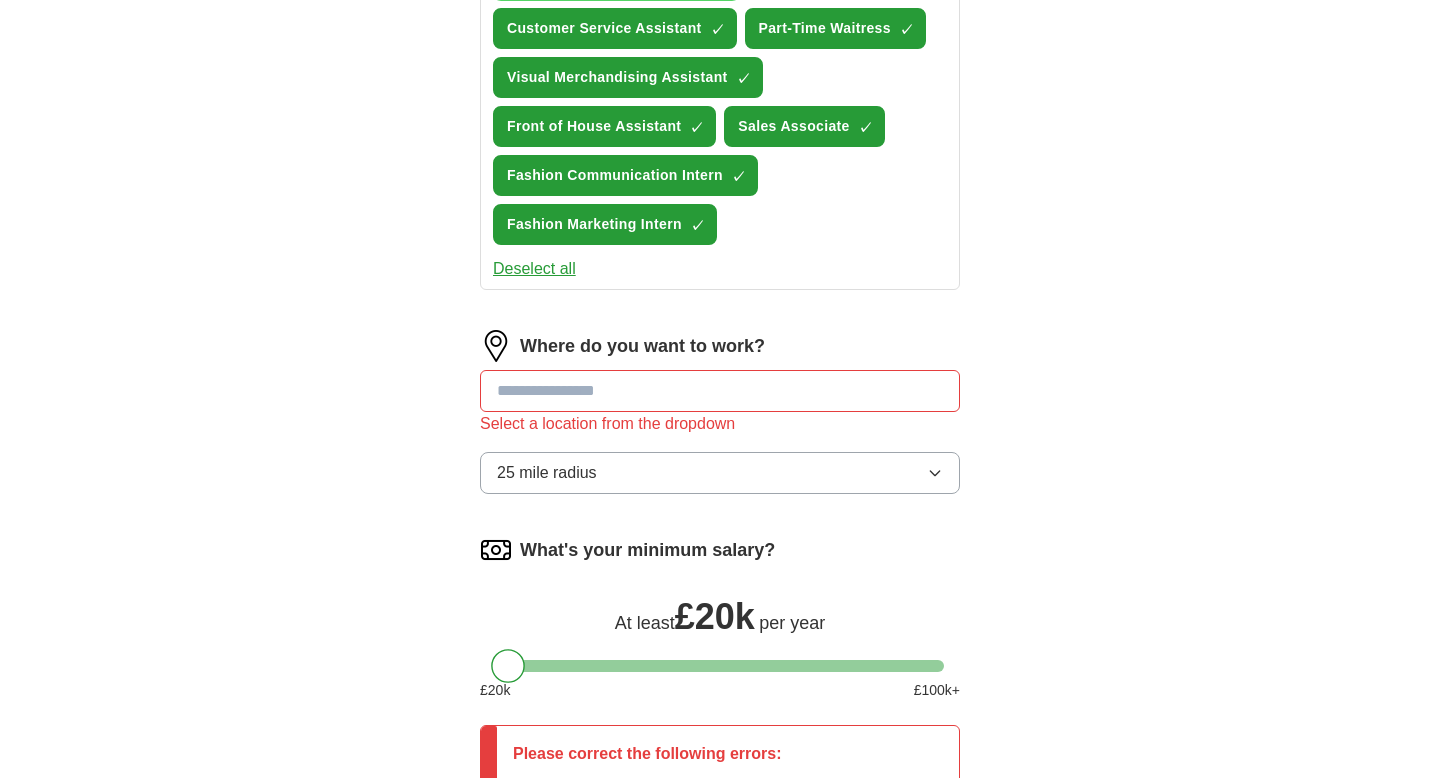 scroll, scrollTop: 898, scrollLeft: 0, axis: vertical 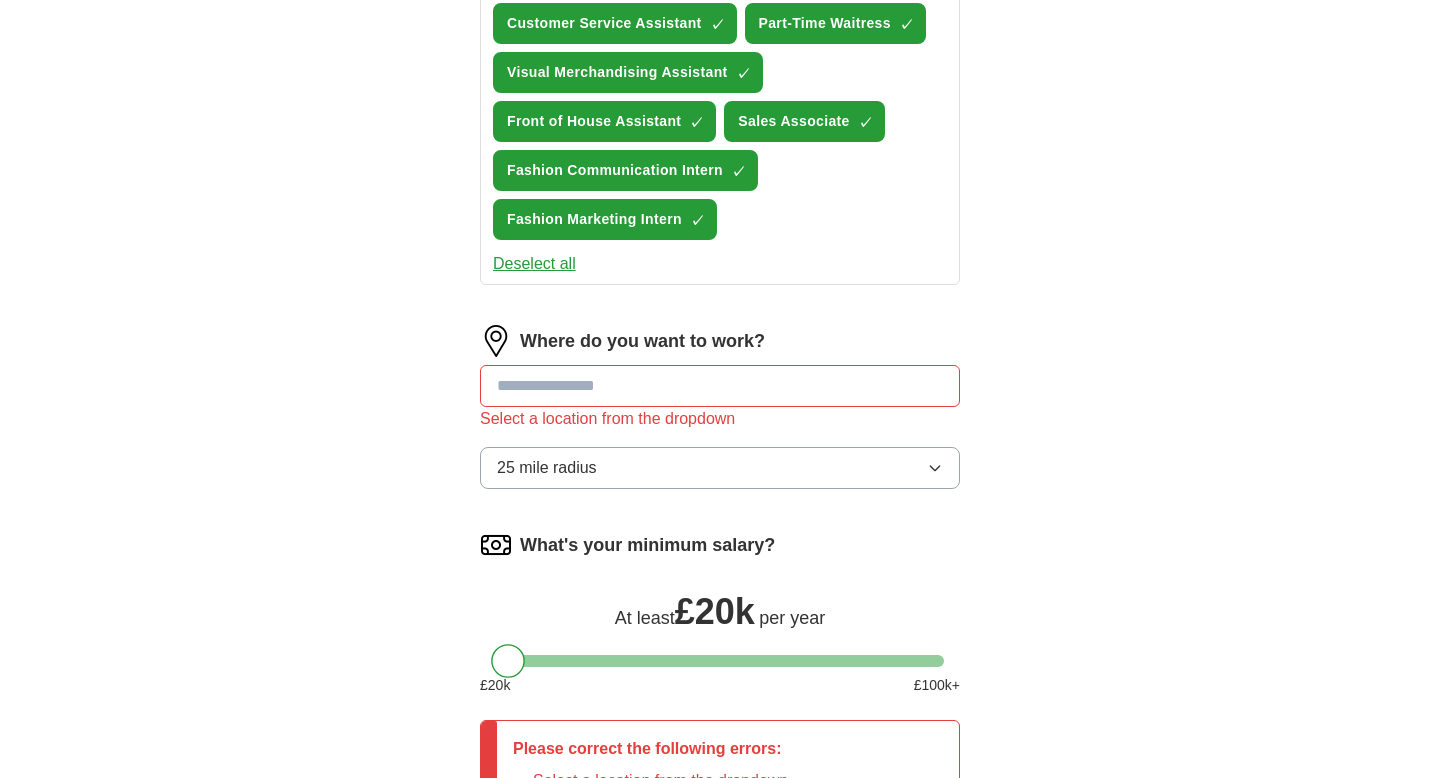 click at bounding box center (720, 386) 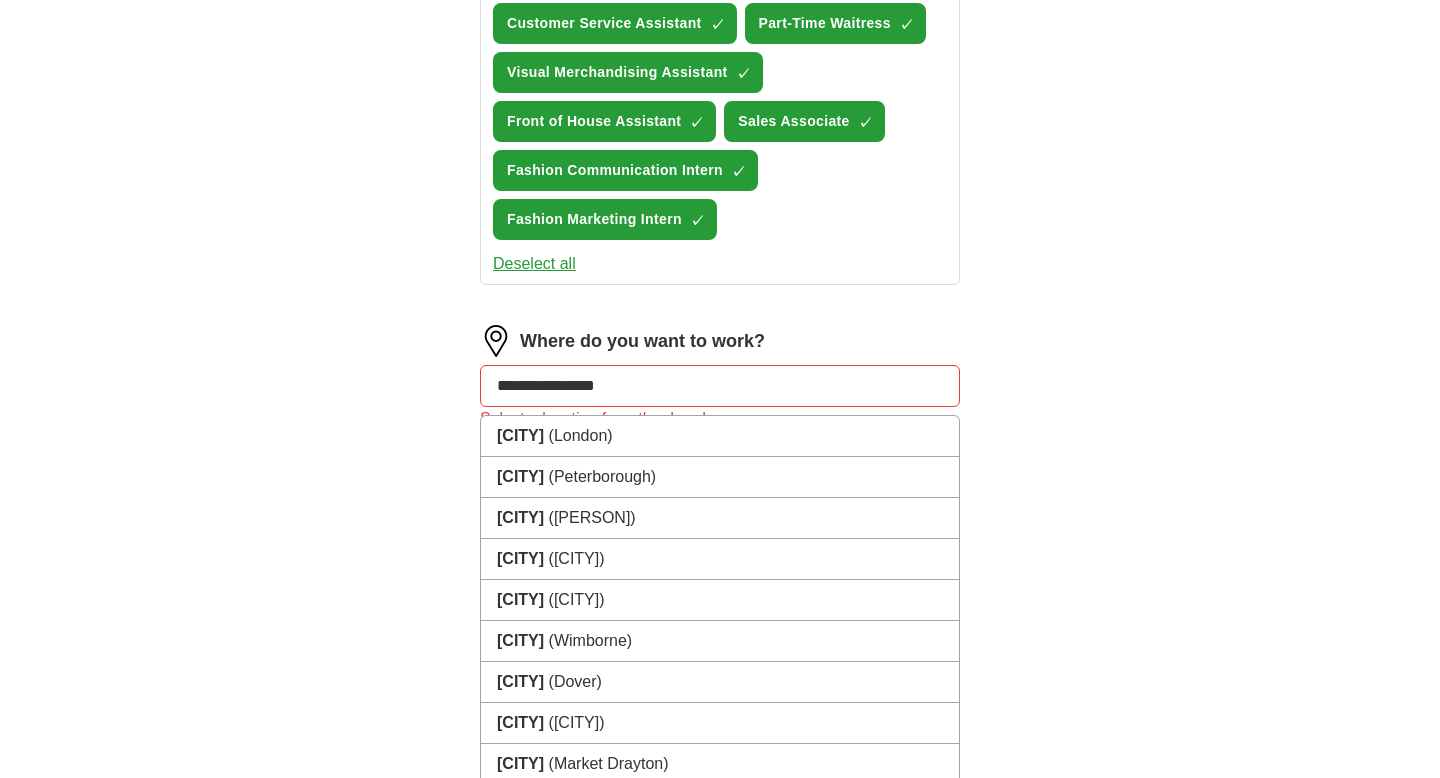 type on "**********" 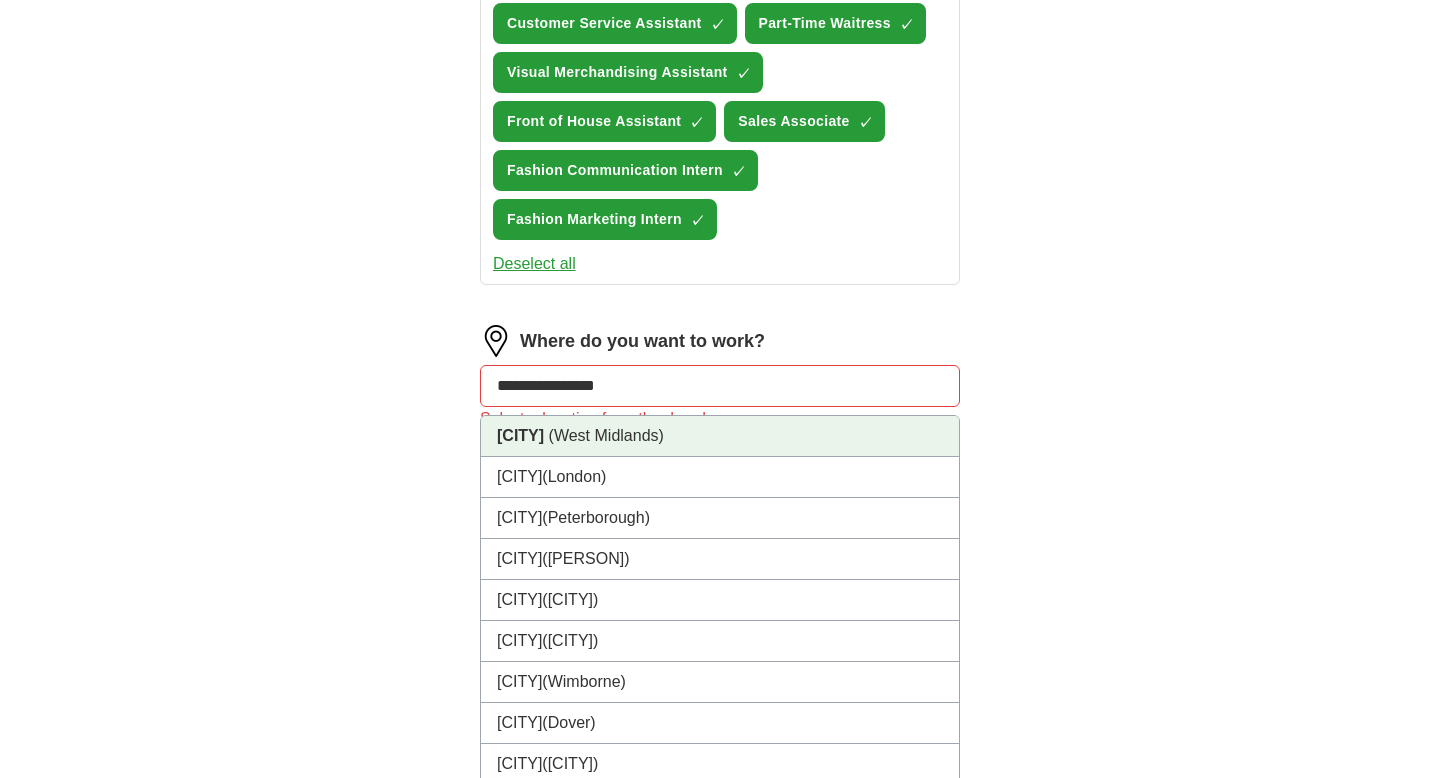 click on "[CITY]   ([REGION])" at bounding box center (720, 436) 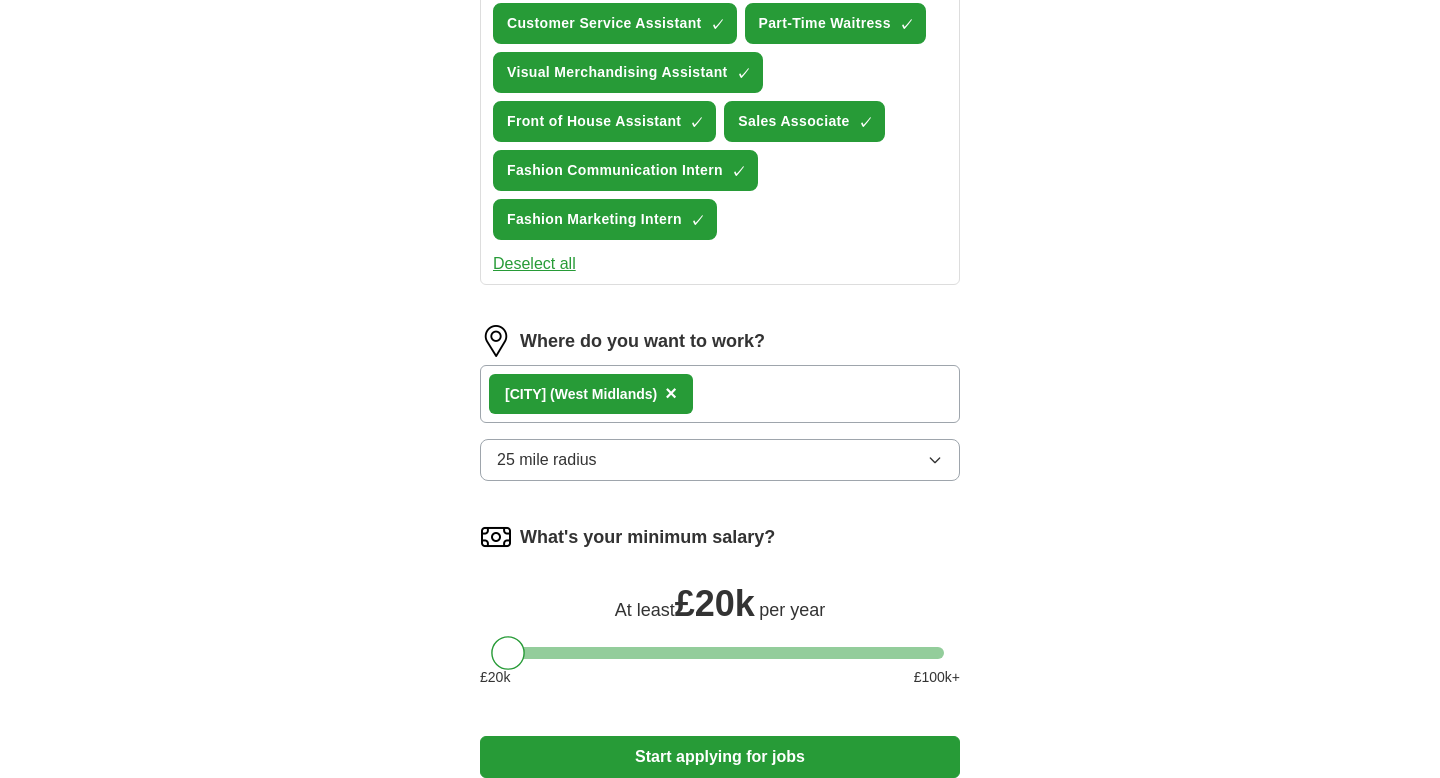 click on "25 mile radius" at bounding box center [720, 460] 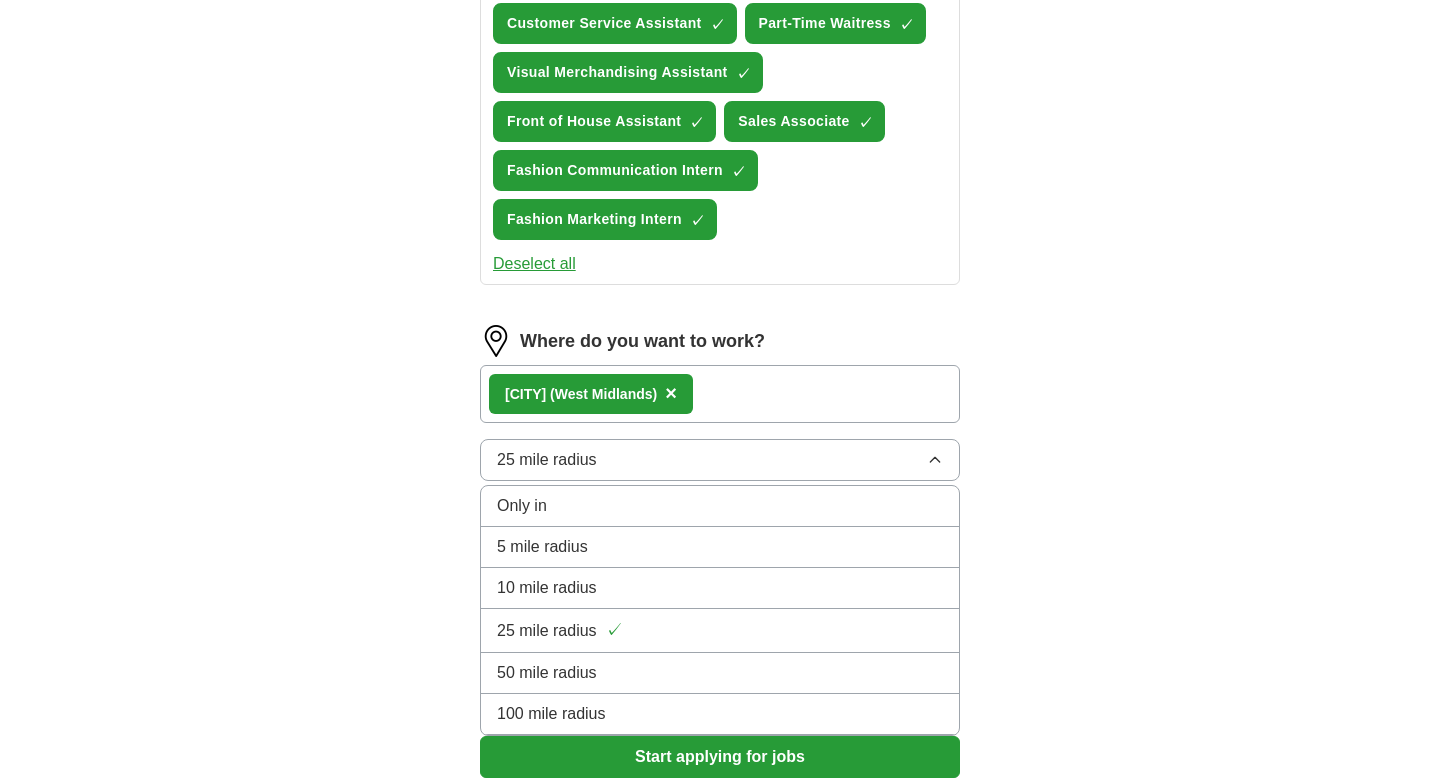 click on "5 mile radius" at bounding box center [720, 547] 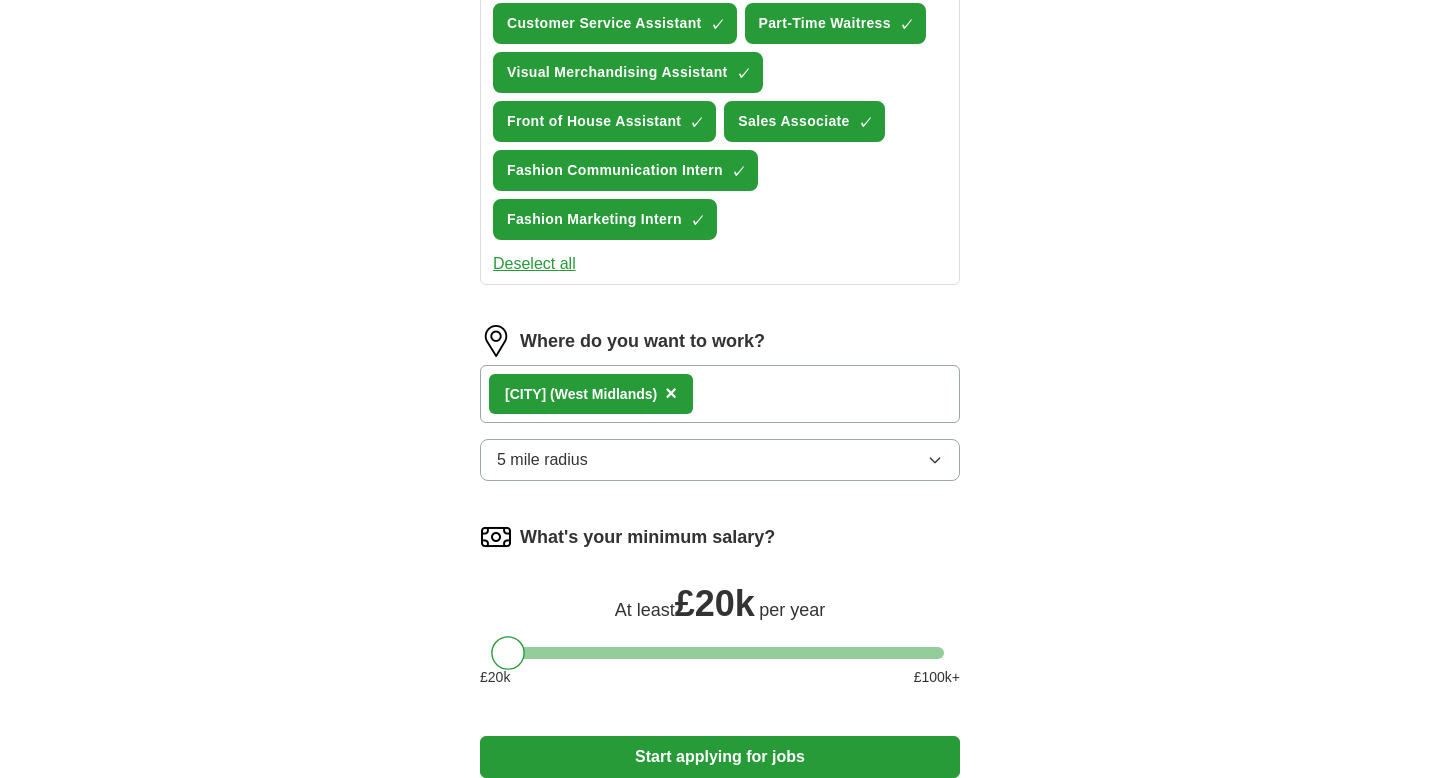 click on "5 mile radius" at bounding box center (720, 460) 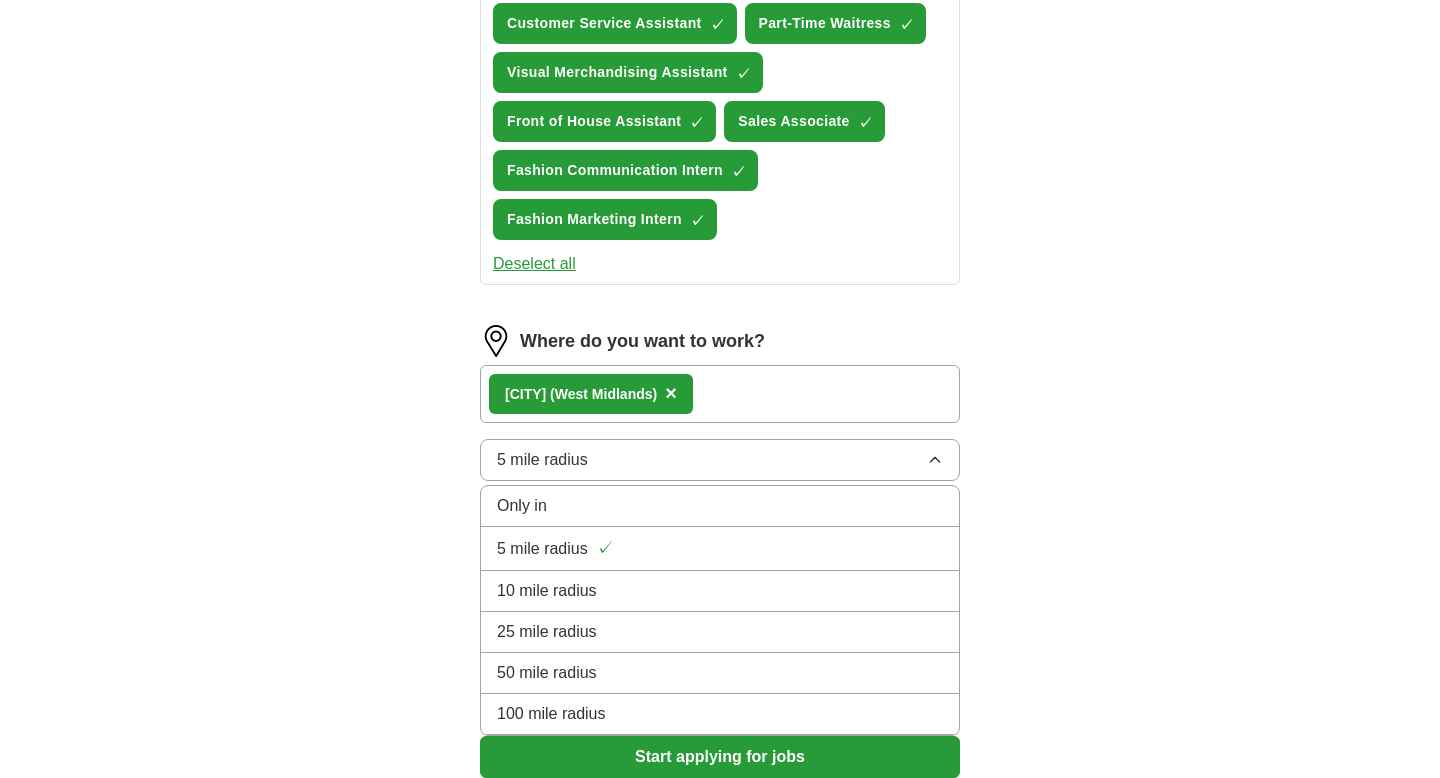 click on "10 mile radius" at bounding box center (720, 591) 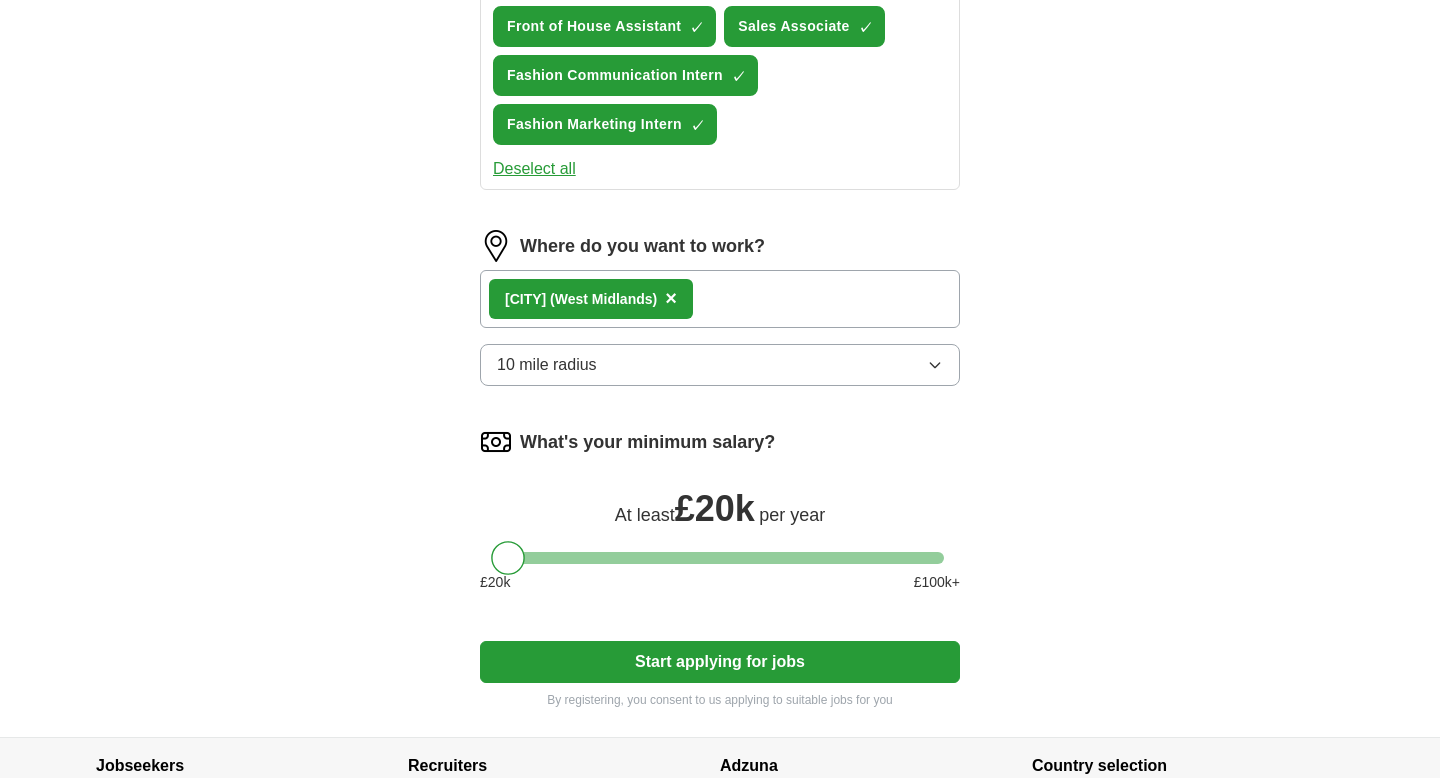scroll, scrollTop: 1004, scrollLeft: 0, axis: vertical 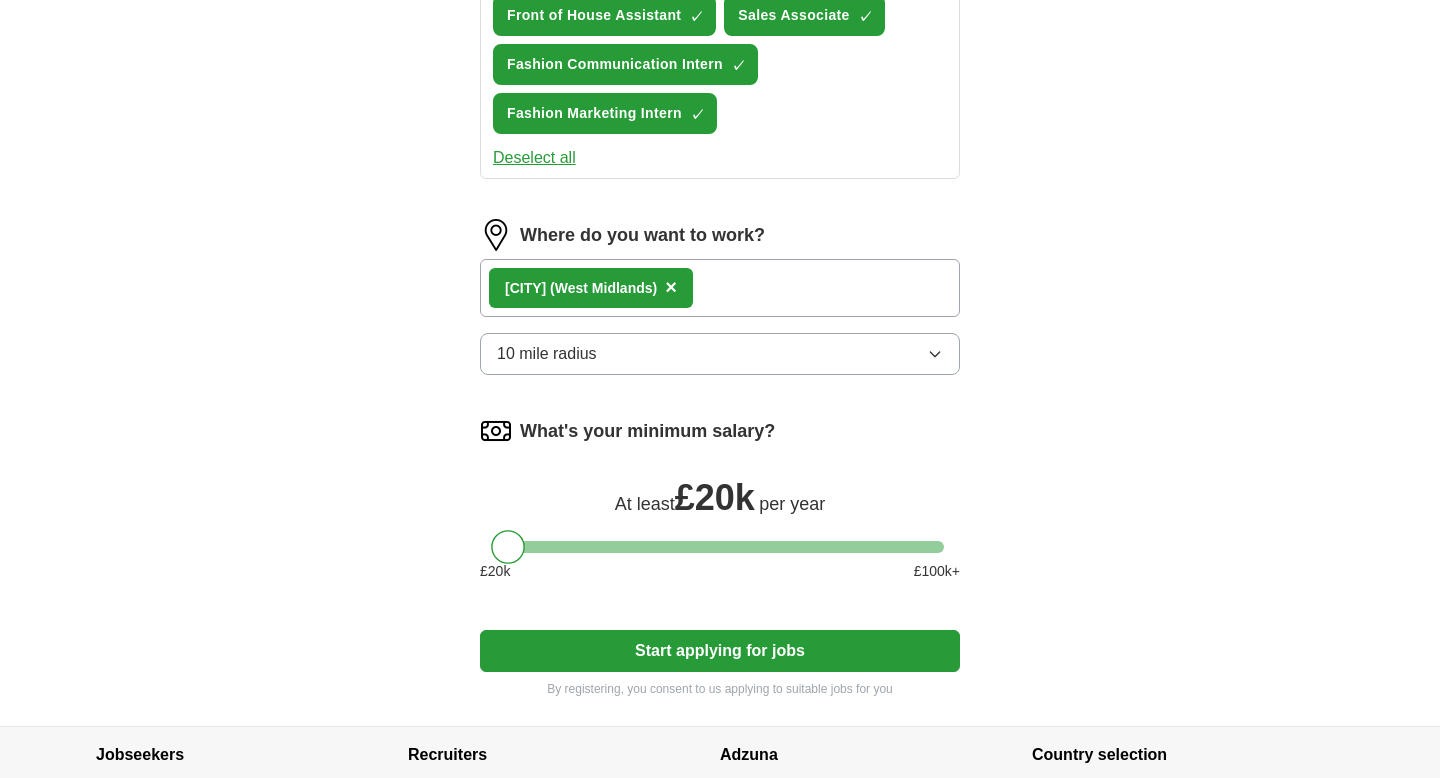 click on "Start applying for jobs" at bounding box center [720, 651] 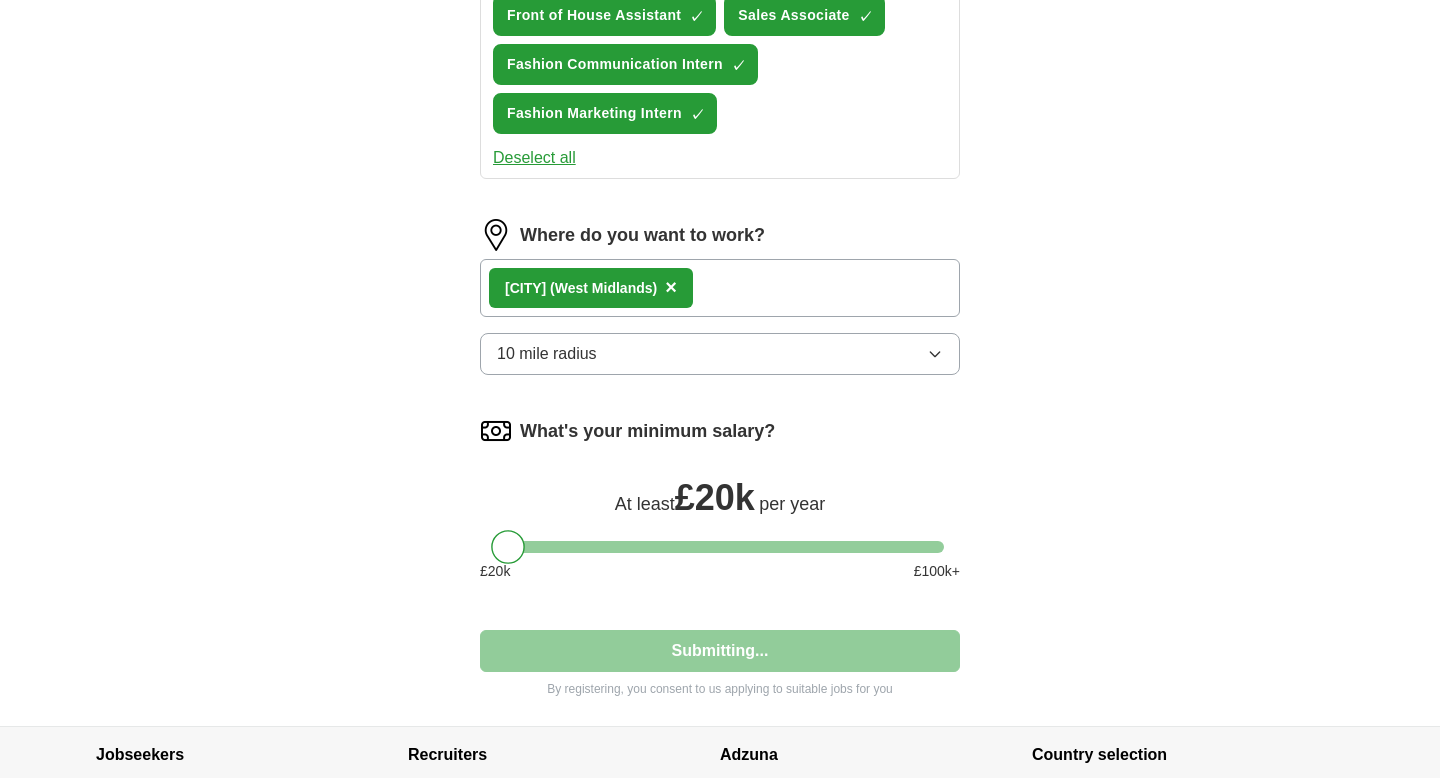 select on "**" 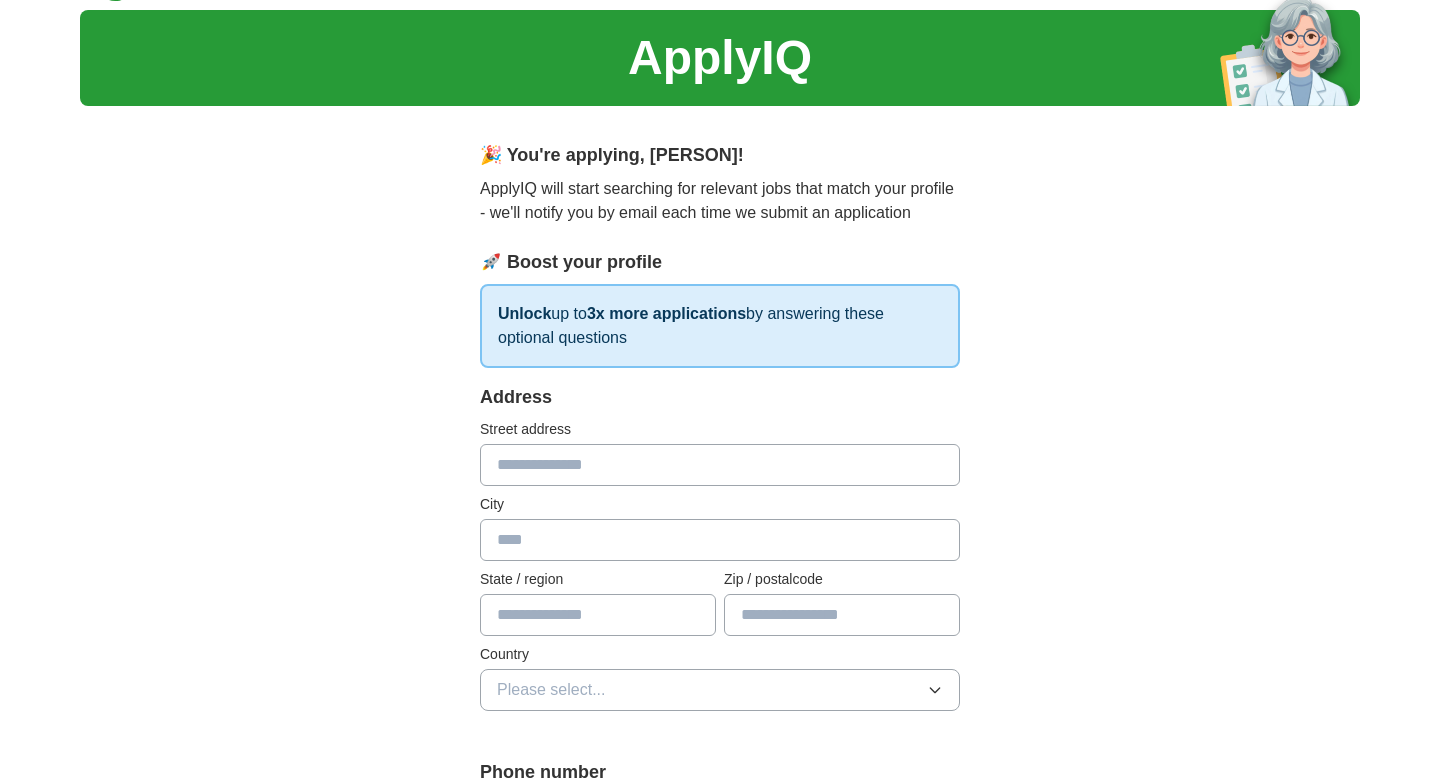 scroll, scrollTop: 53, scrollLeft: 0, axis: vertical 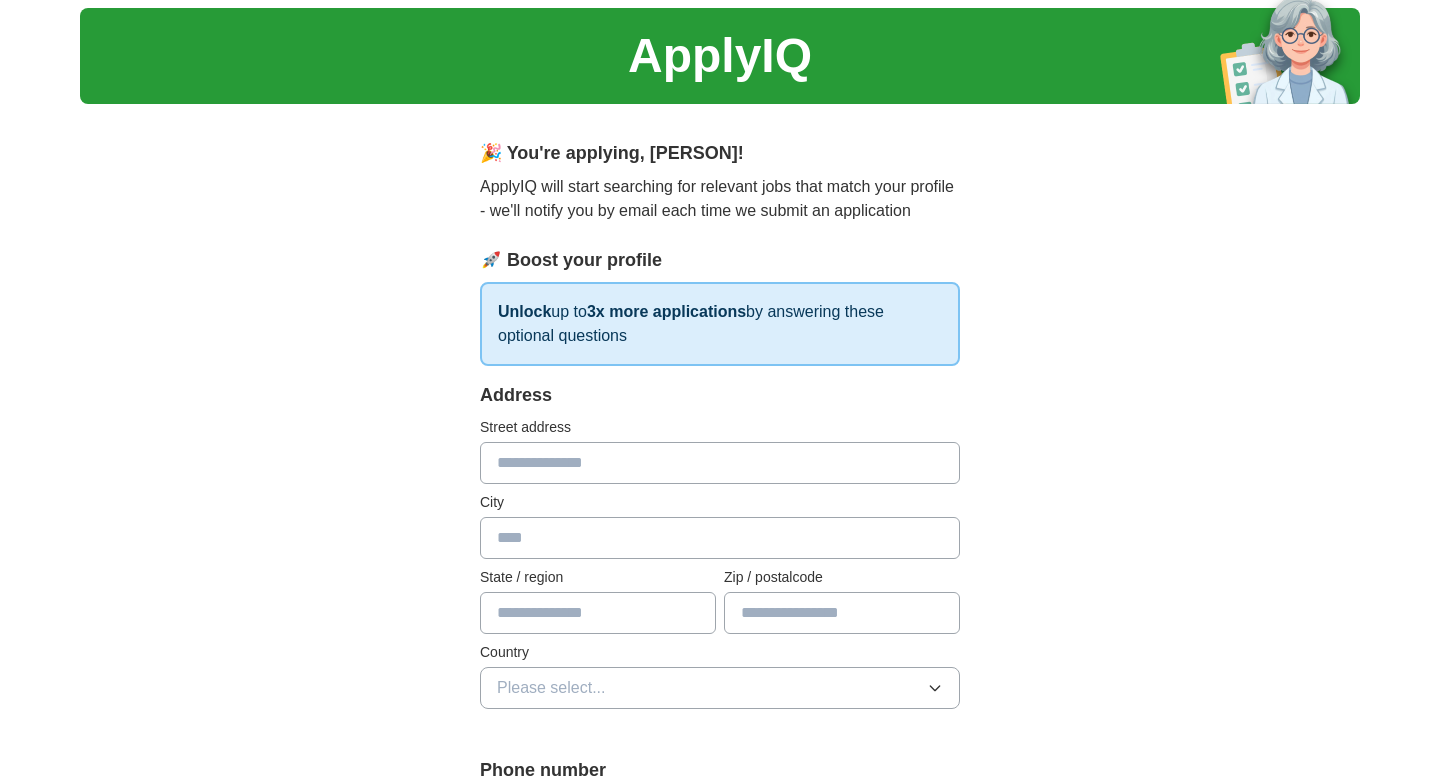 click at bounding box center (720, 463) 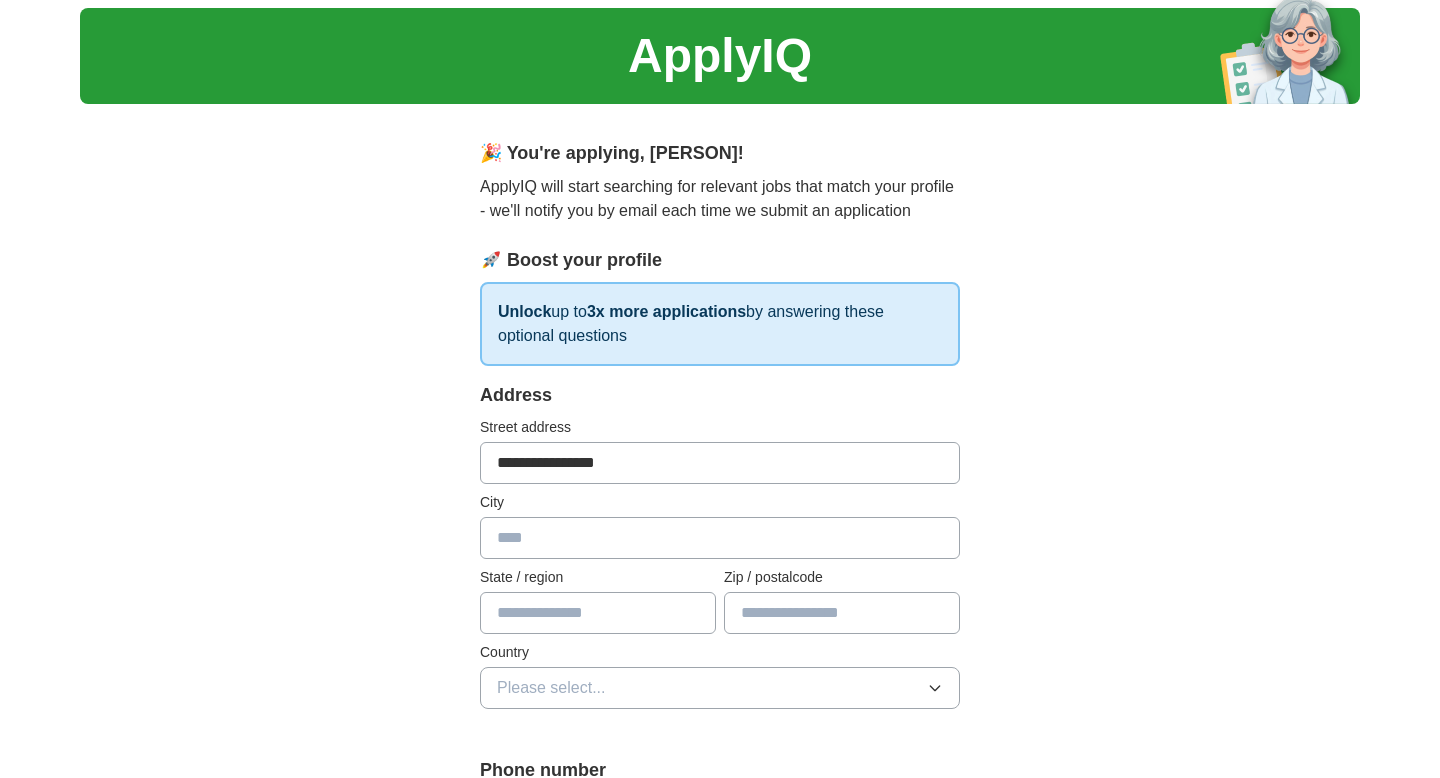 type on "**********" 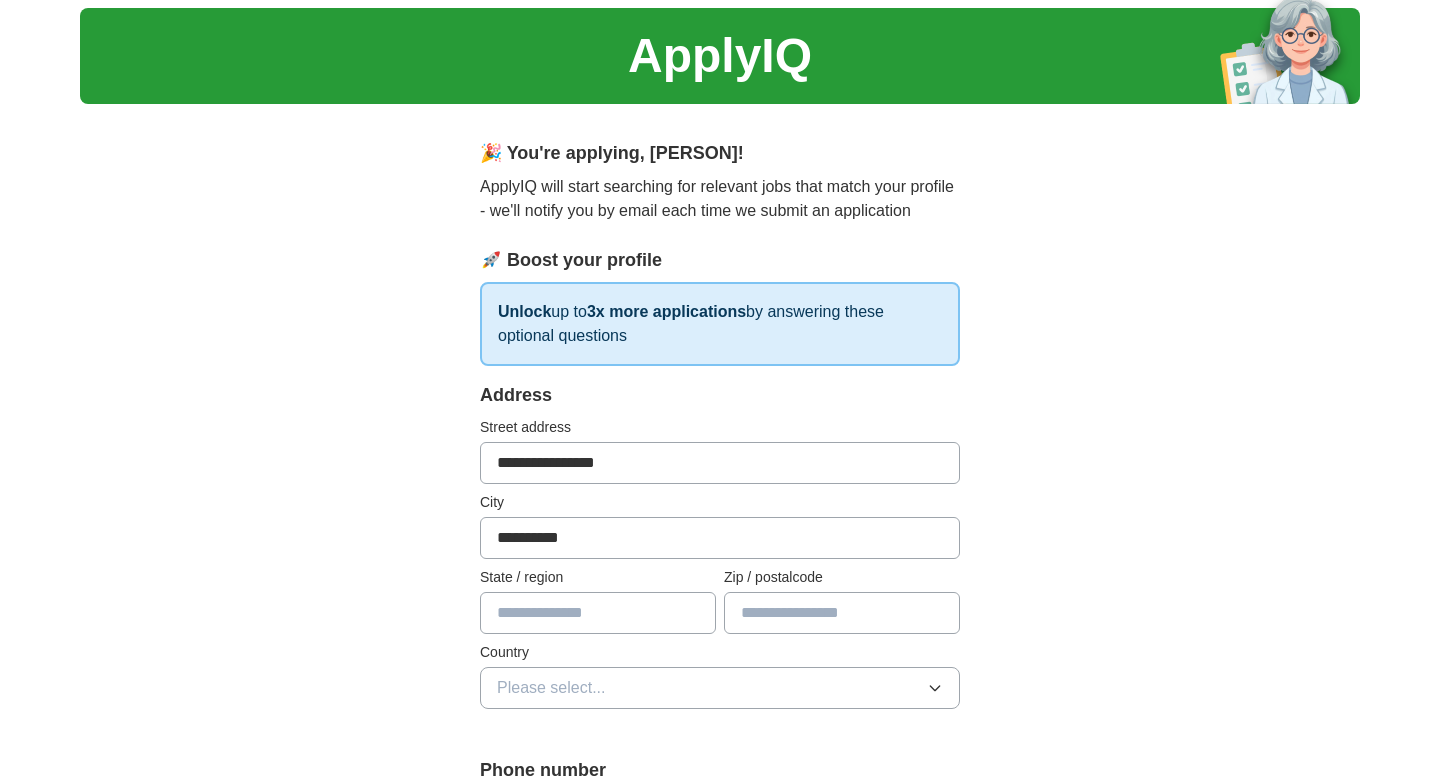 type on "*******" 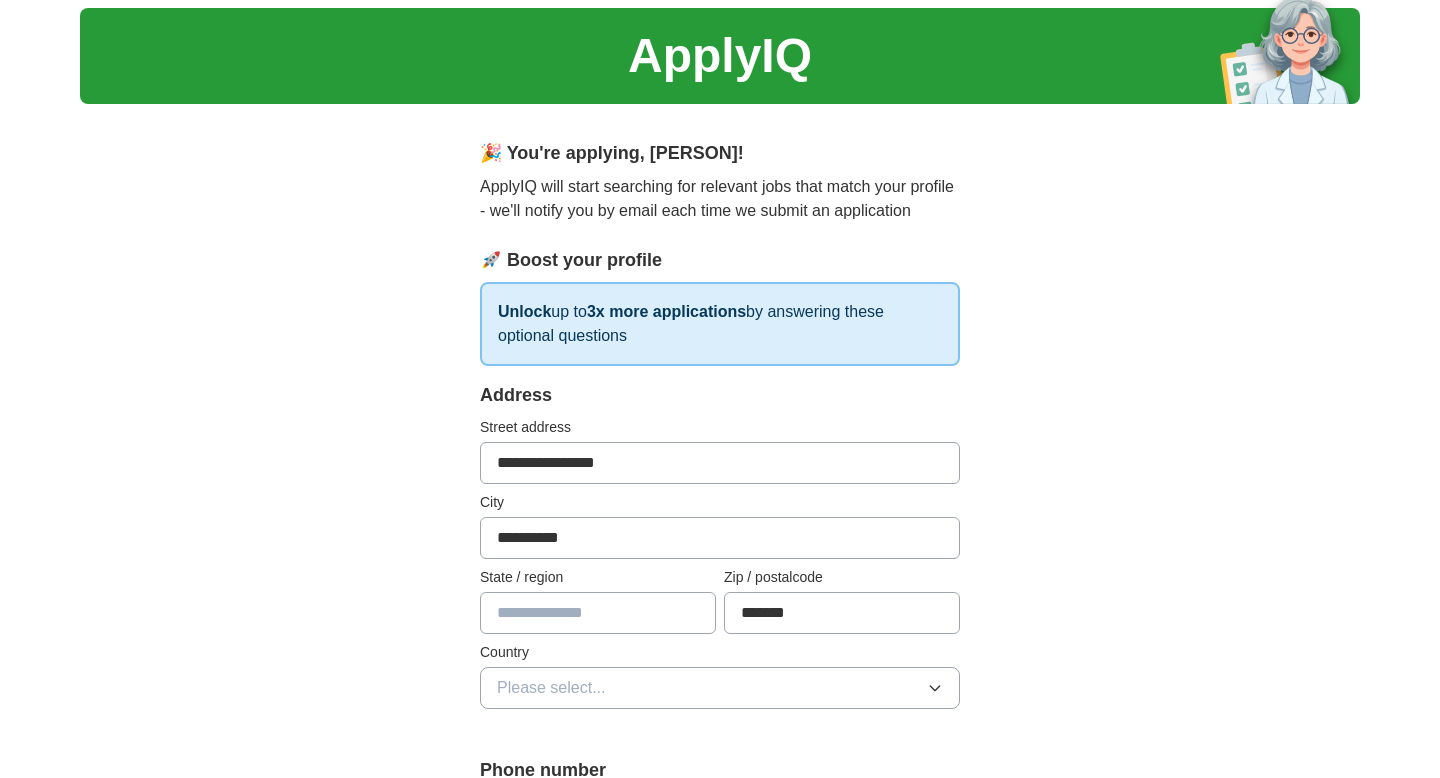 click on "**********" at bounding box center (720, 538) 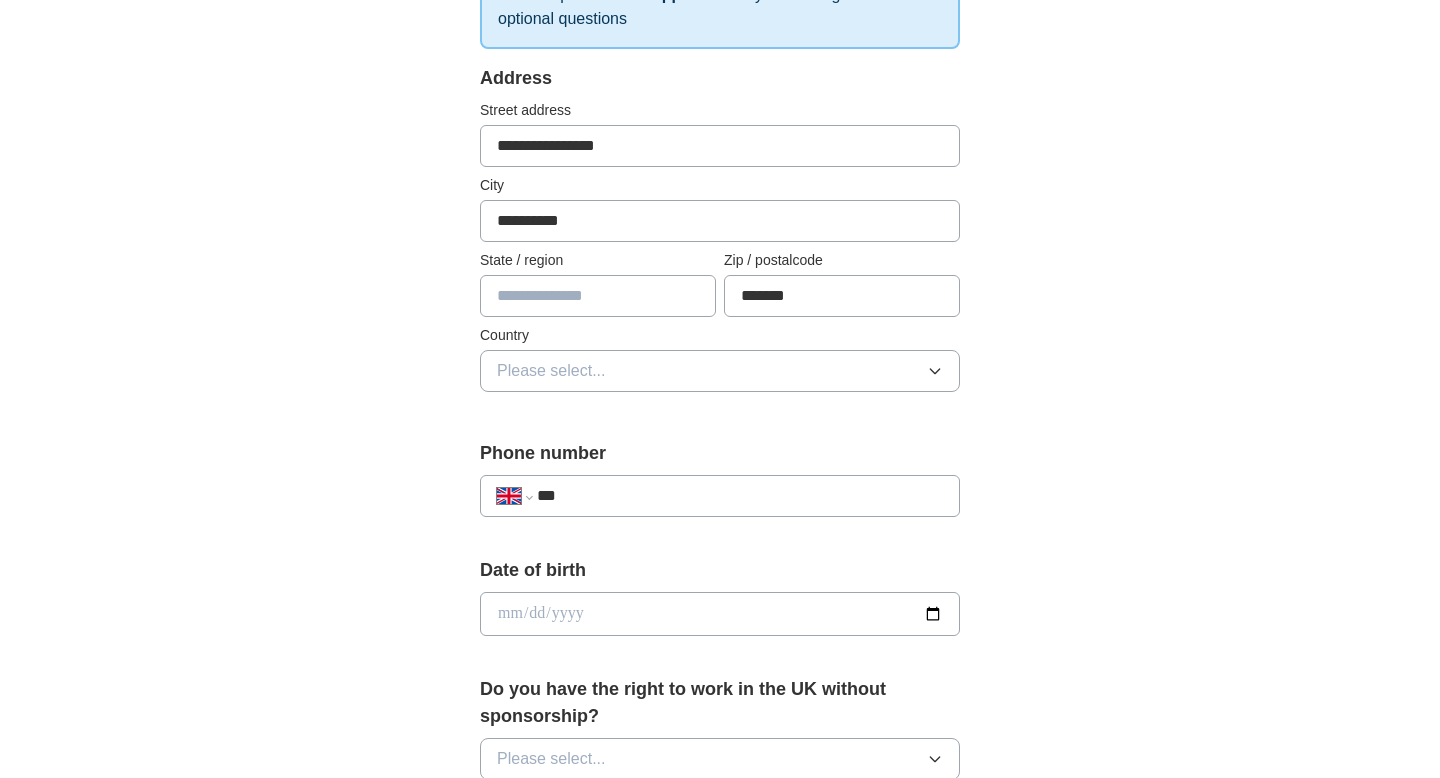 scroll, scrollTop: 424, scrollLeft: 0, axis: vertical 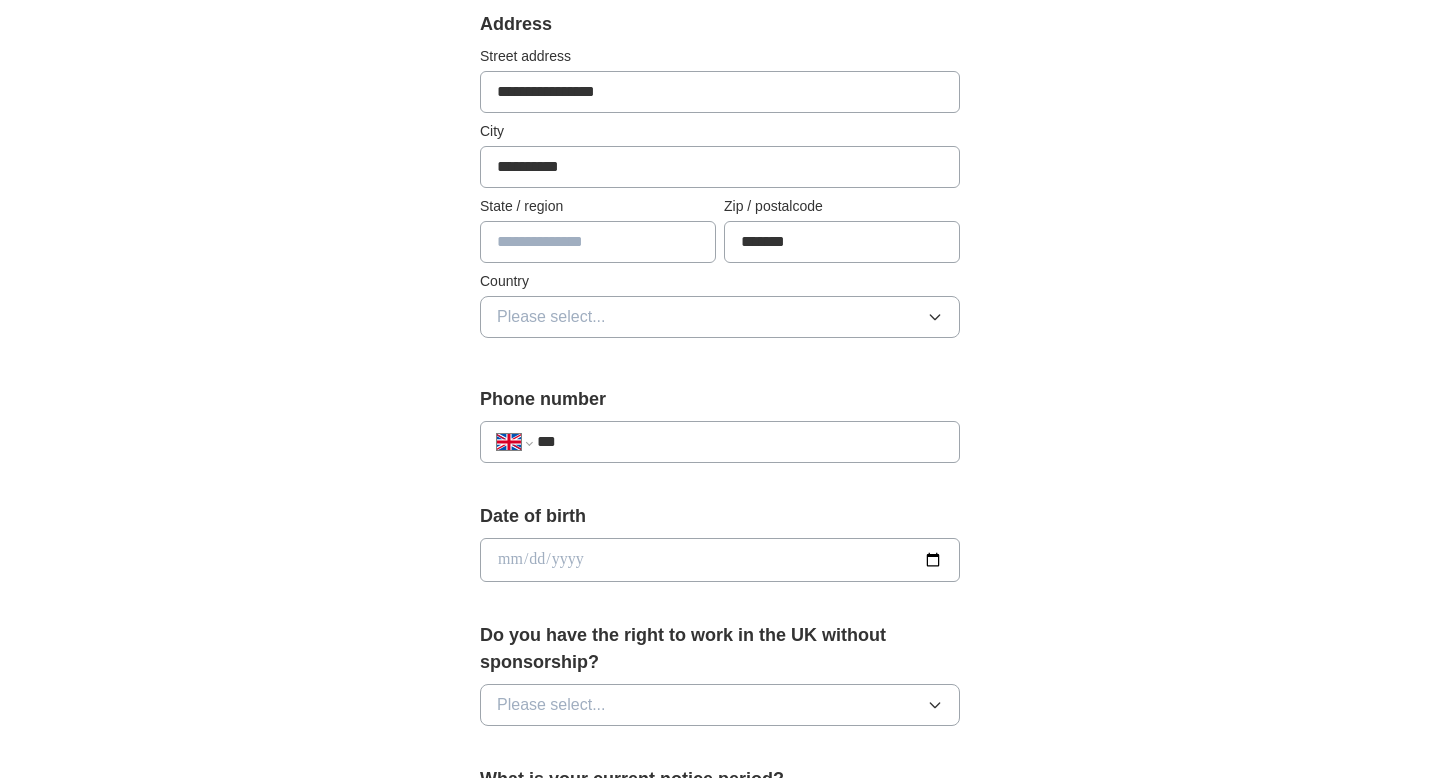 click on "***" at bounding box center (740, 442) 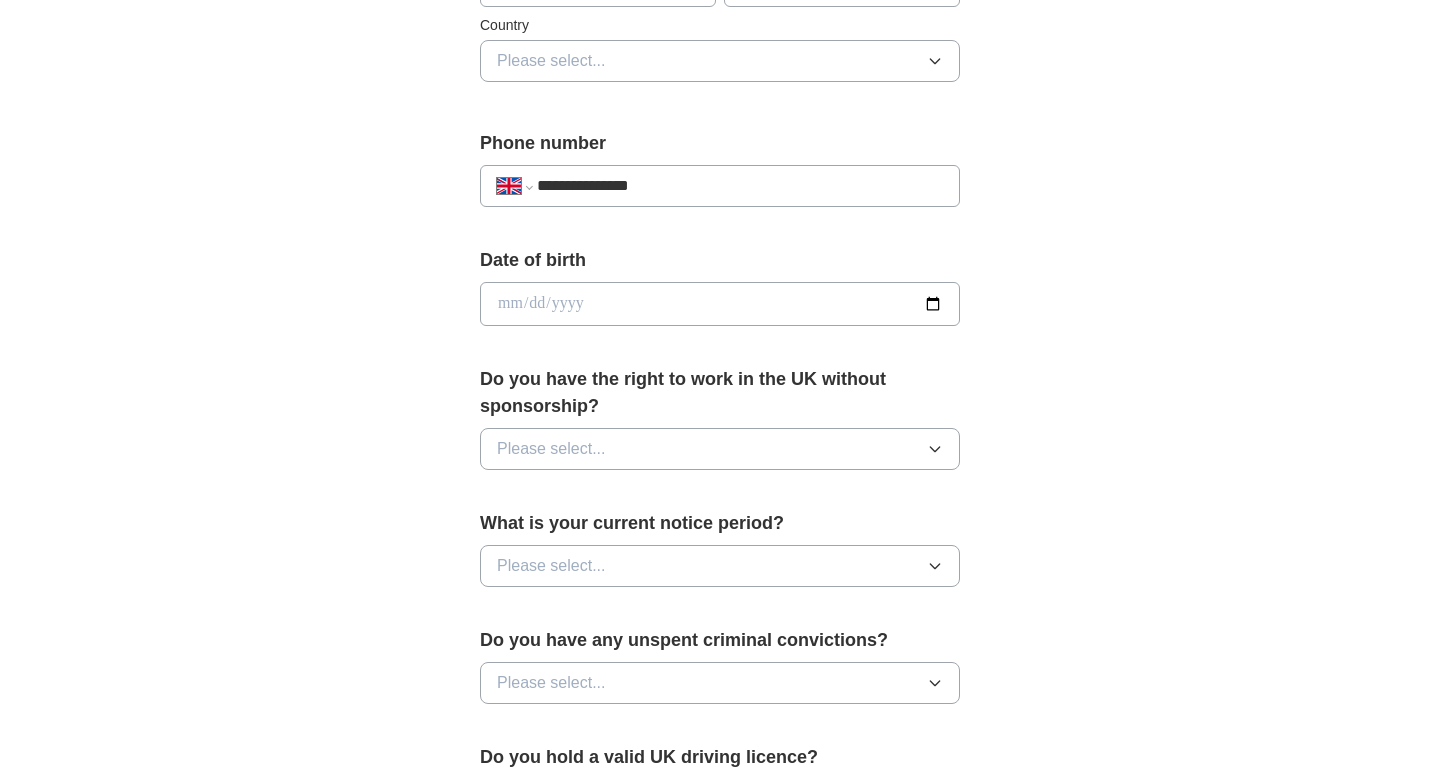 scroll, scrollTop: 689, scrollLeft: 0, axis: vertical 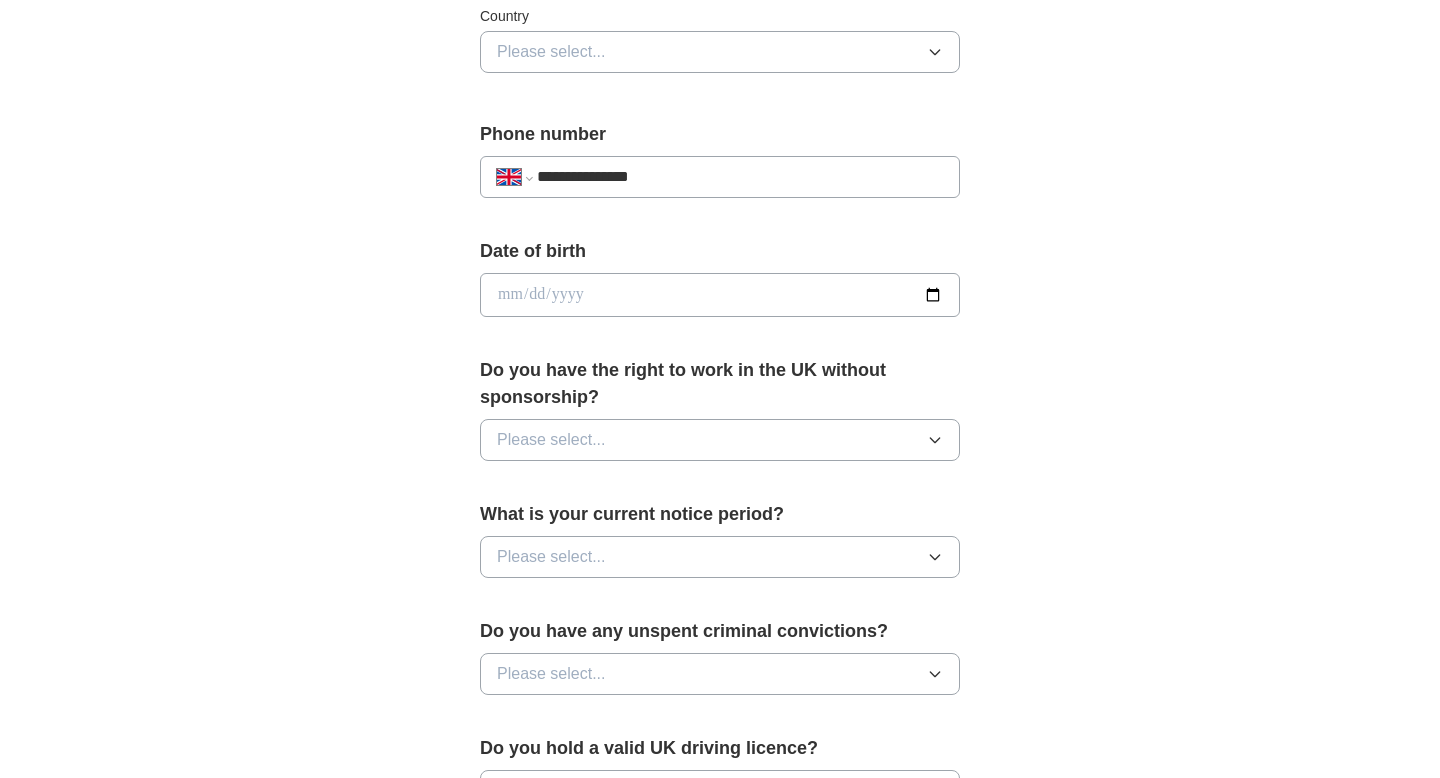 click at bounding box center [720, 295] 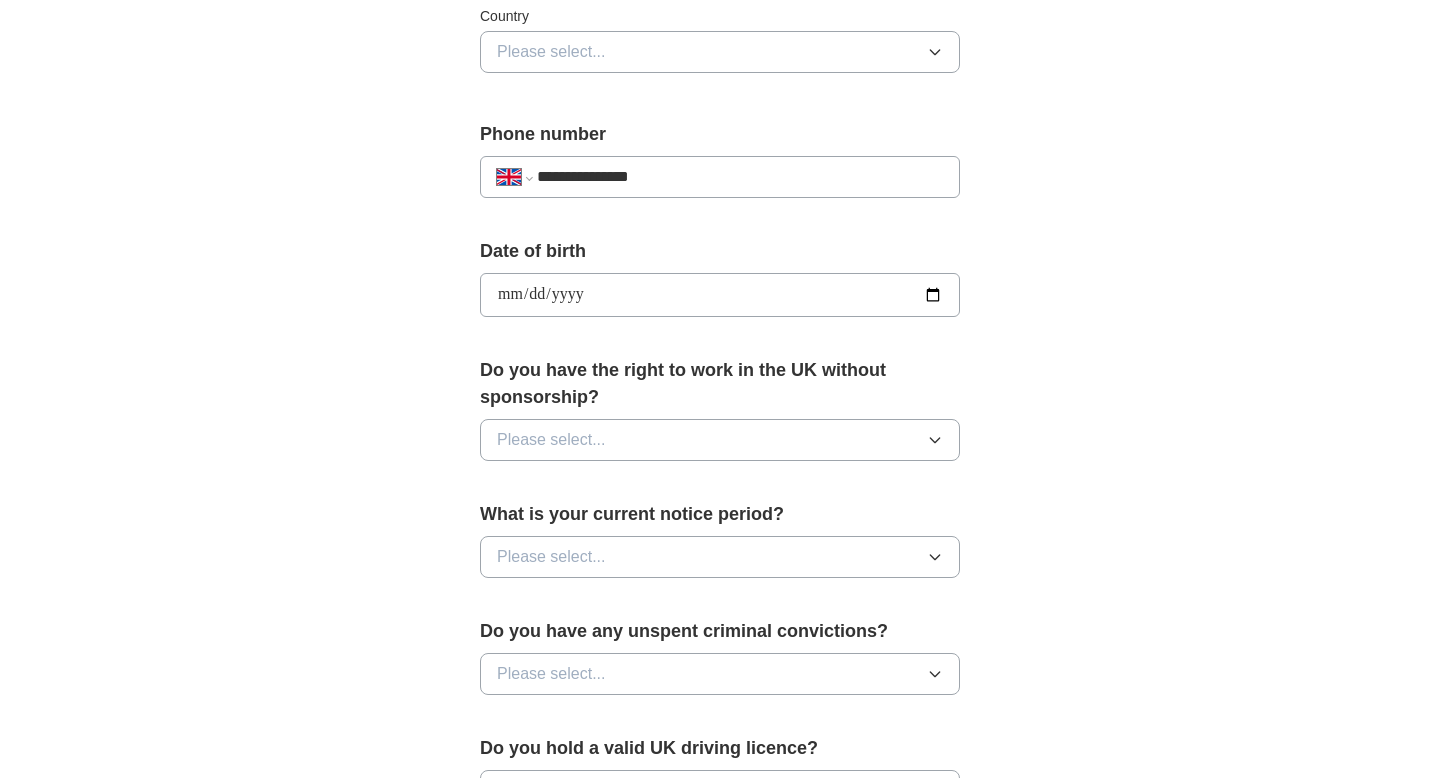 type on "**********" 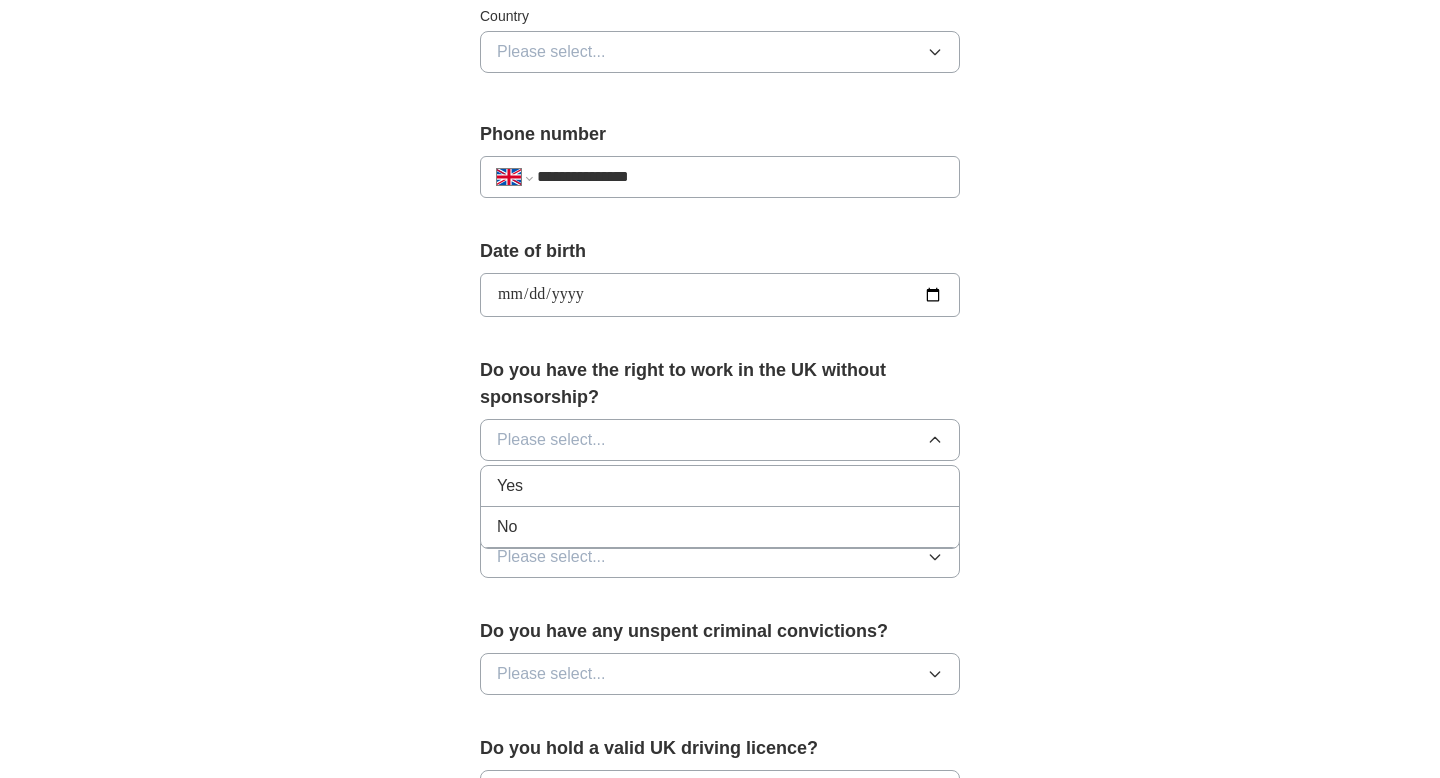 click on "Yes" at bounding box center (720, 486) 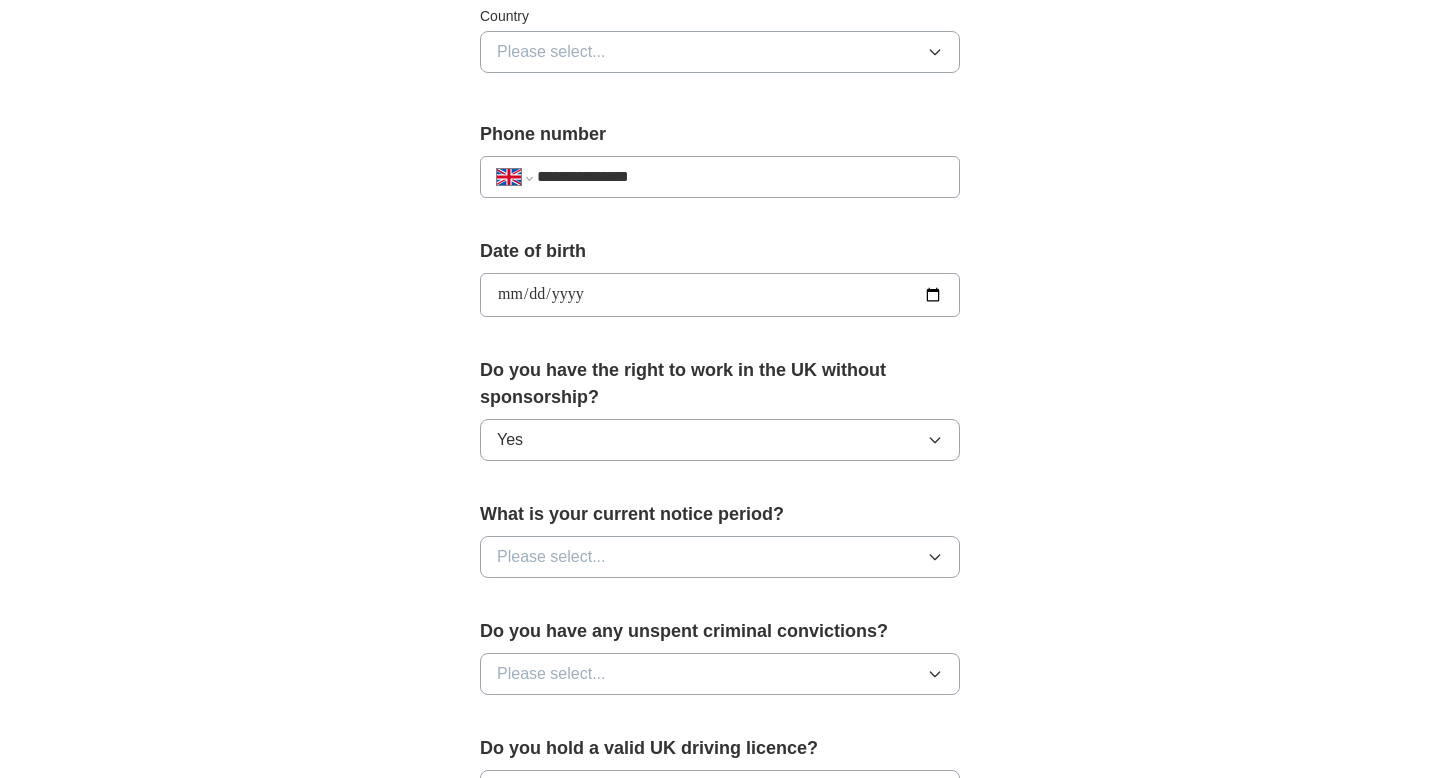 click on "Please select..." at bounding box center [720, 557] 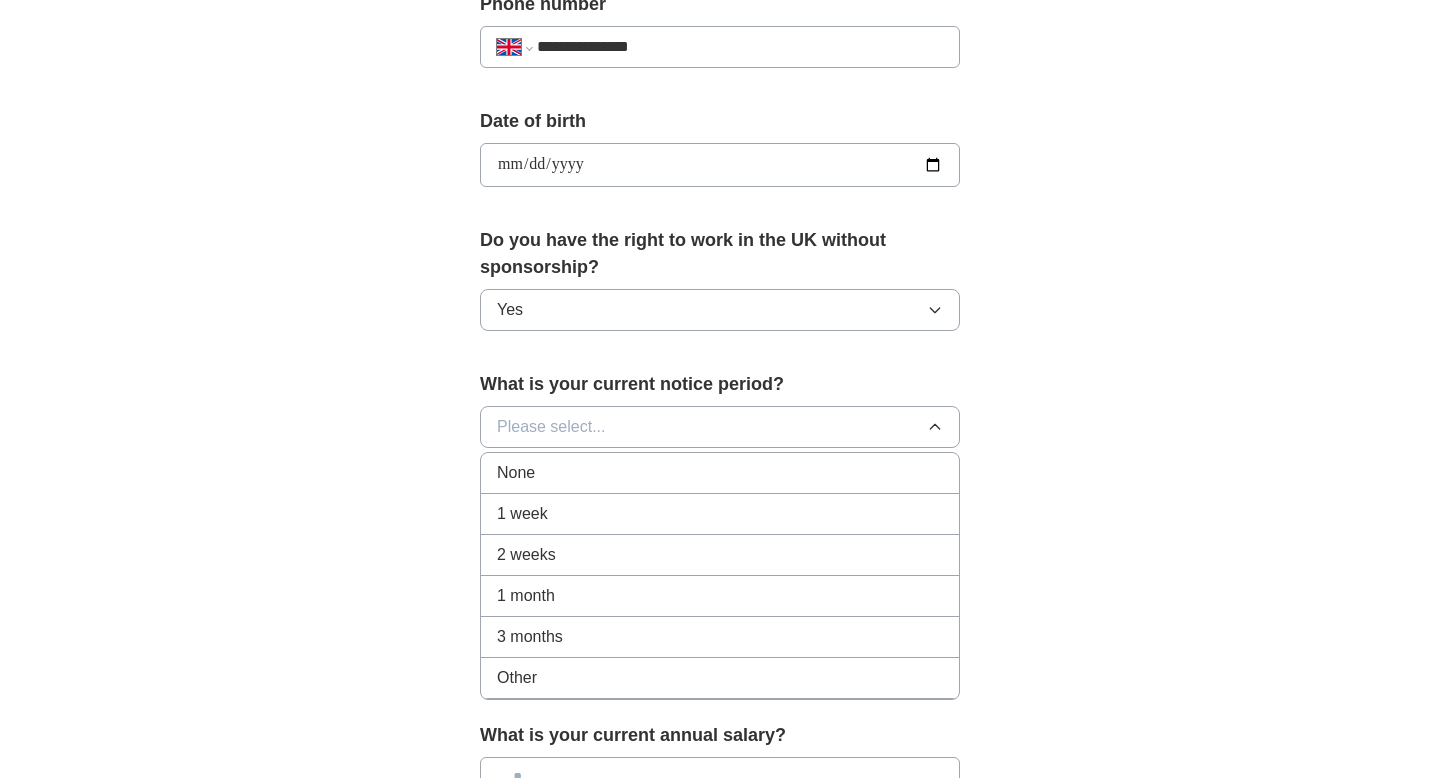 scroll, scrollTop: 818, scrollLeft: 0, axis: vertical 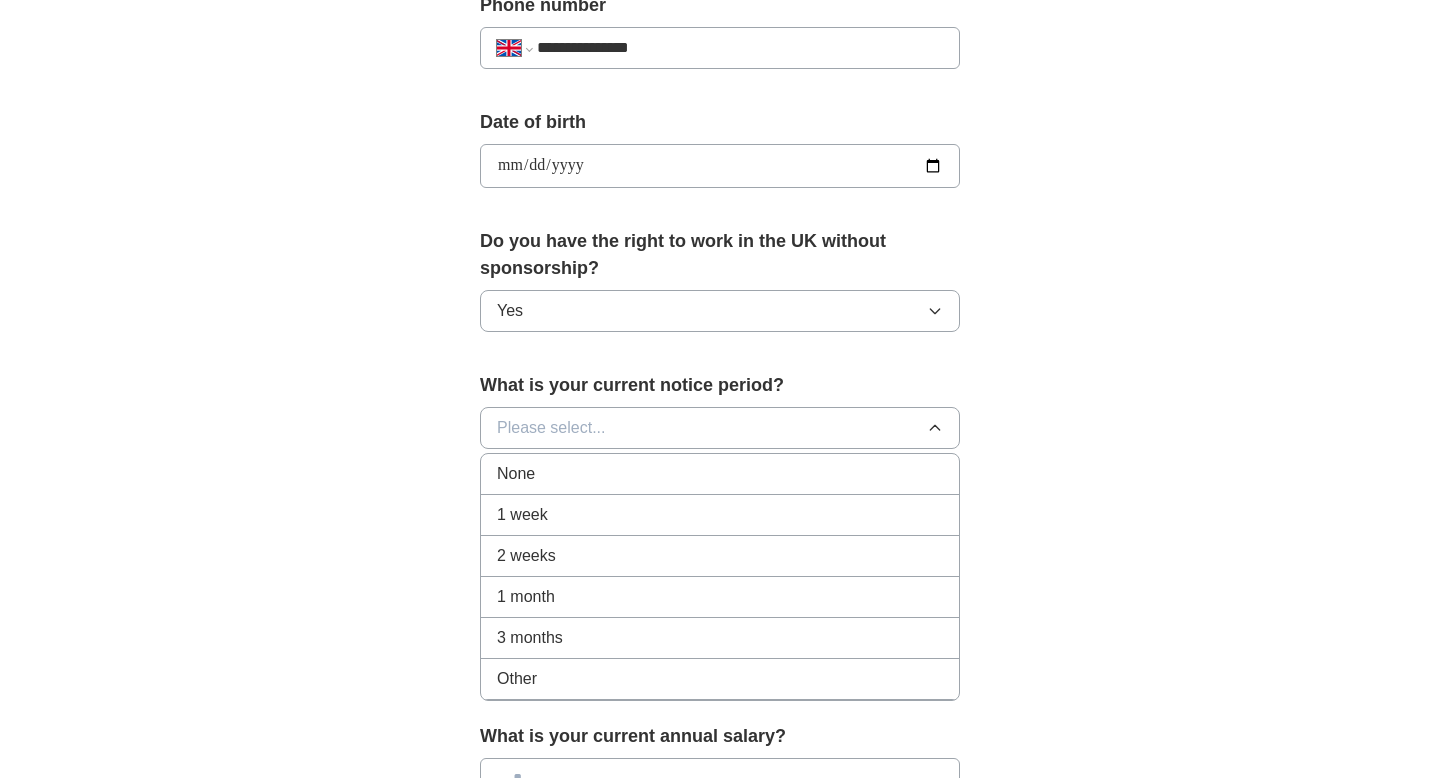 click on "None" at bounding box center [720, 474] 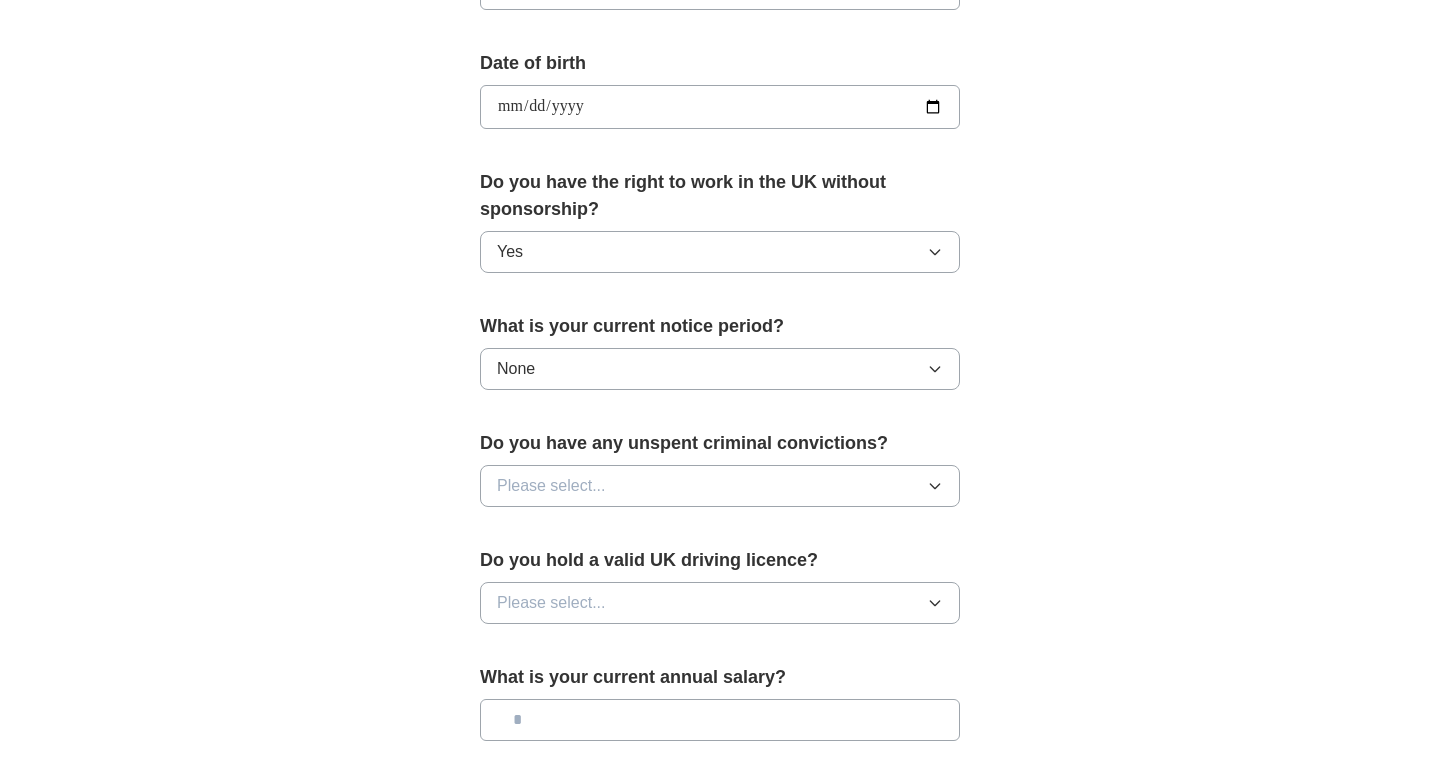 scroll, scrollTop: 896, scrollLeft: 0, axis: vertical 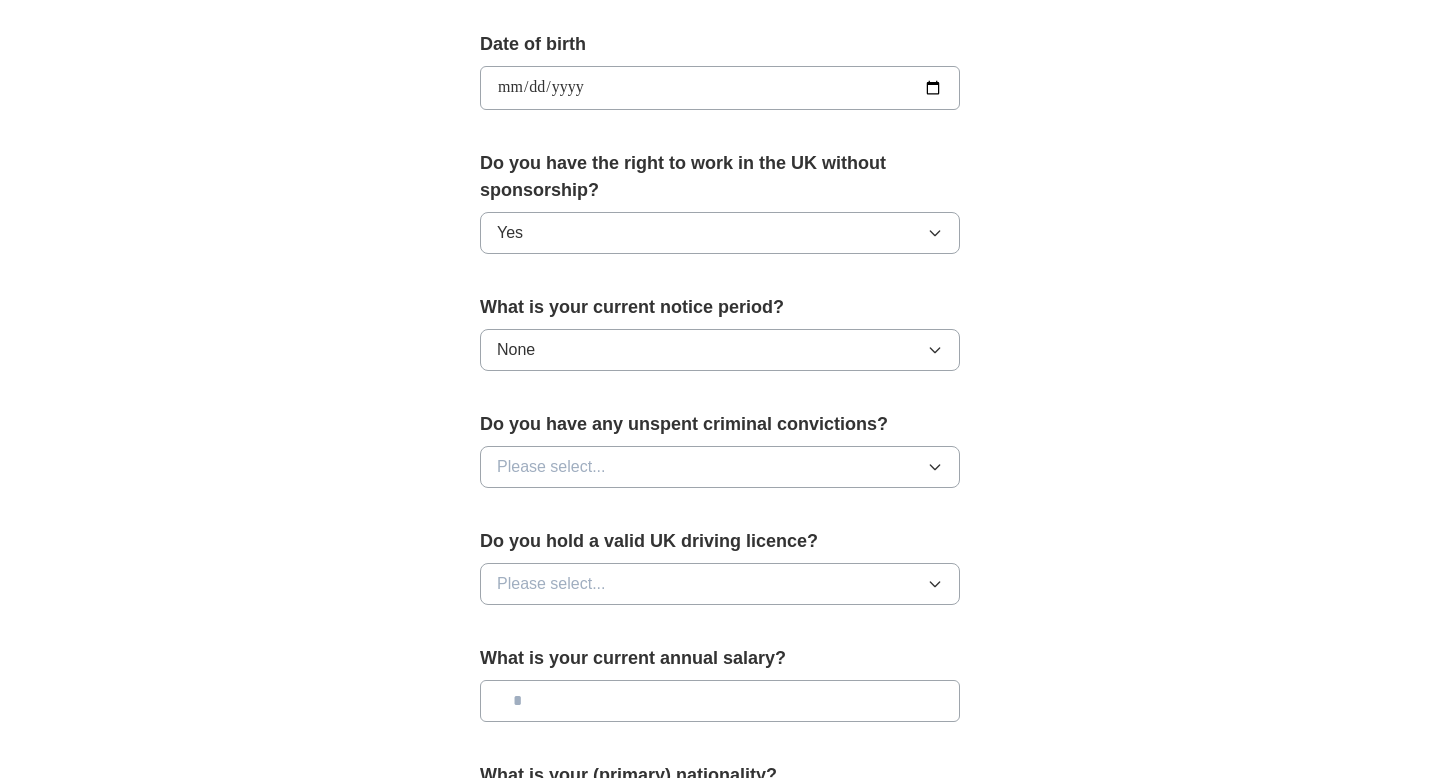 click on "Please select..." at bounding box center [720, 467] 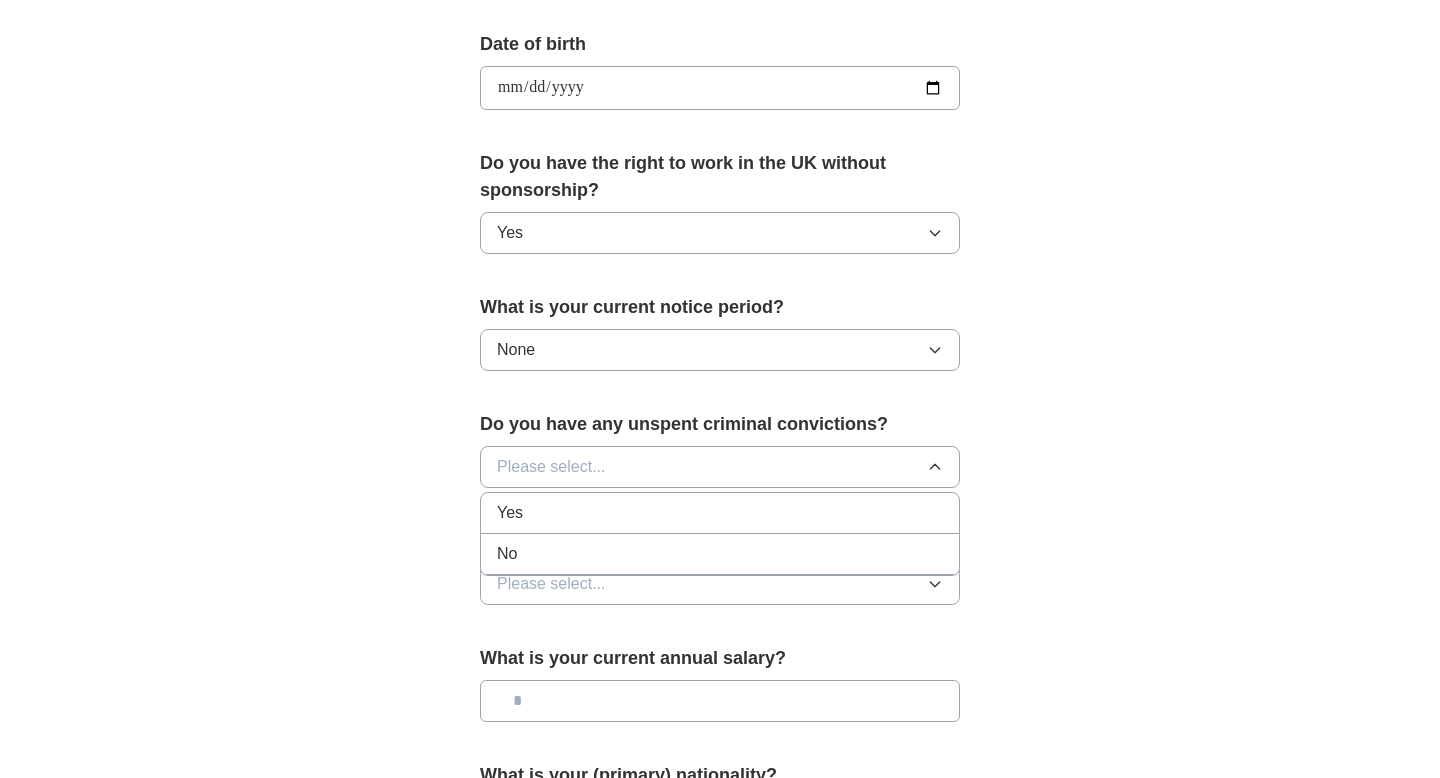 click on "No" at bounding box center (720, 554) 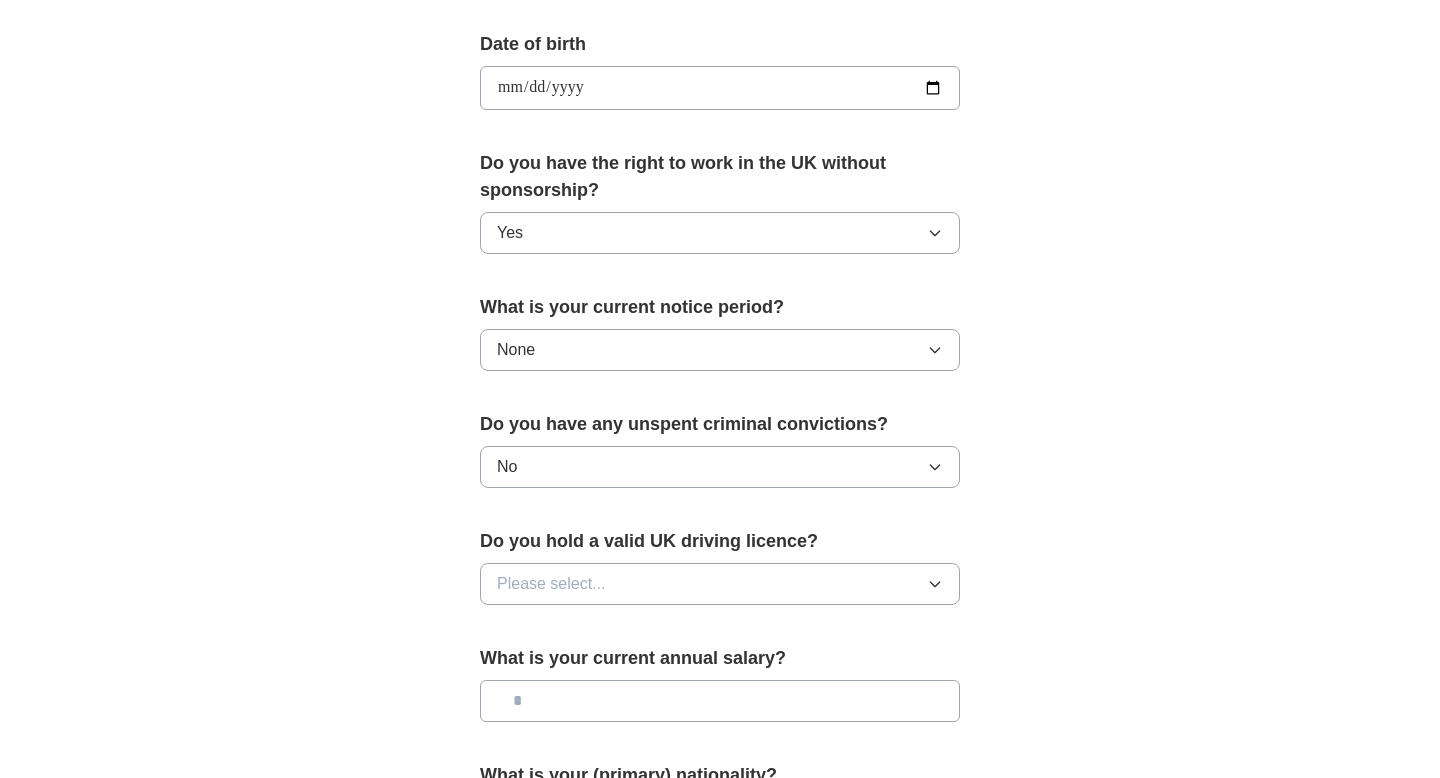 click on "Please select..." at bounding box center [720, 584] 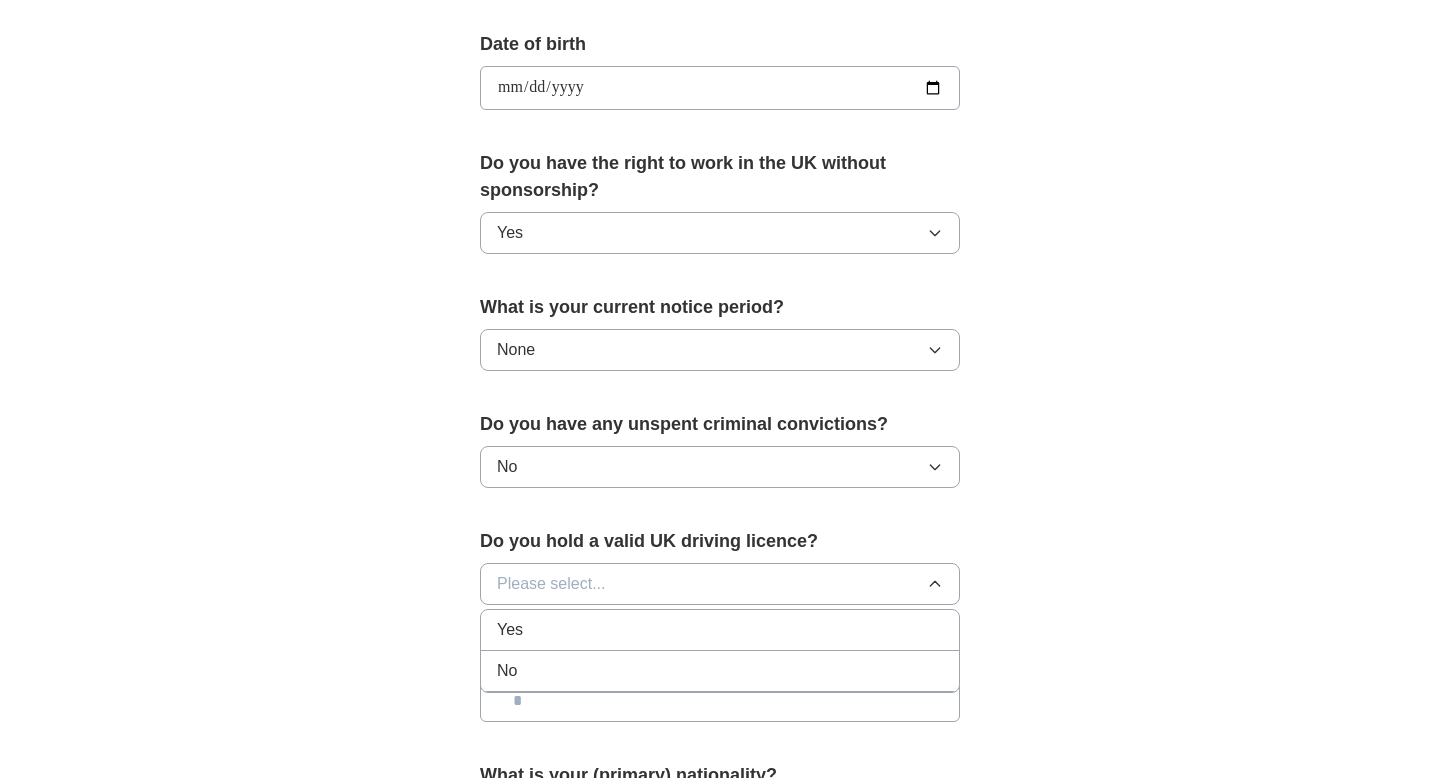click on "No" at bounding box center [720, 671] 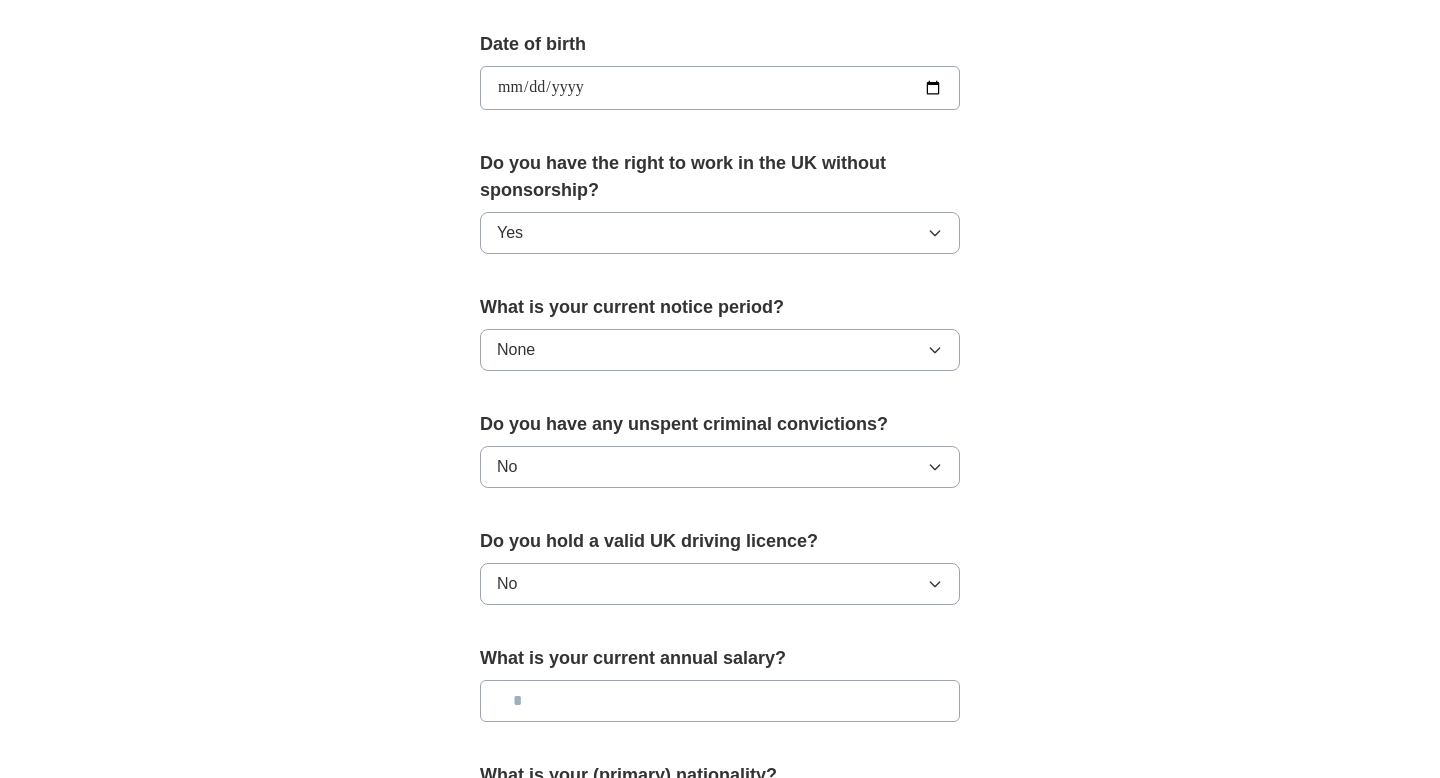 scroll, scrollTop: 1067, scrollLeft: 0, axis: vertical 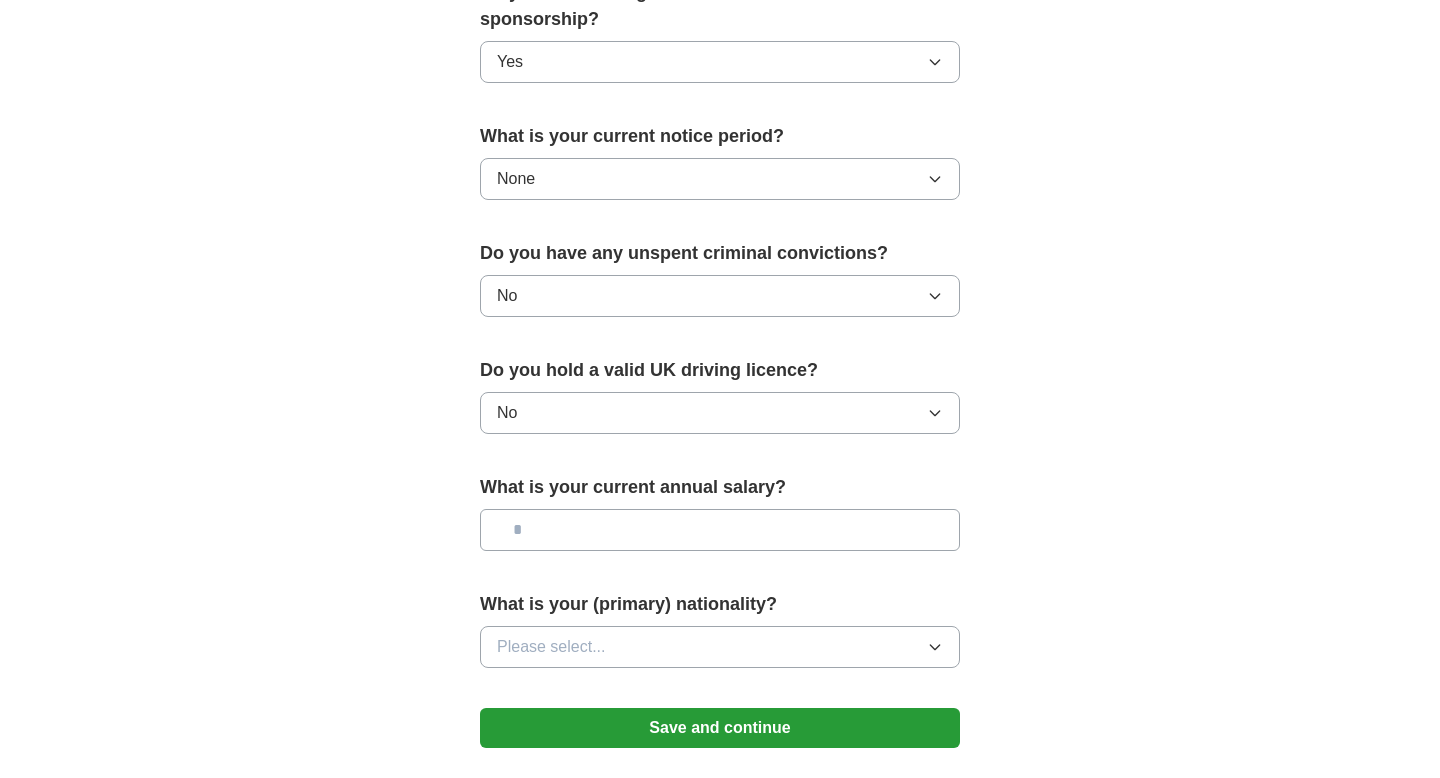 click on "Please select..." at bounding box center (720, 647) 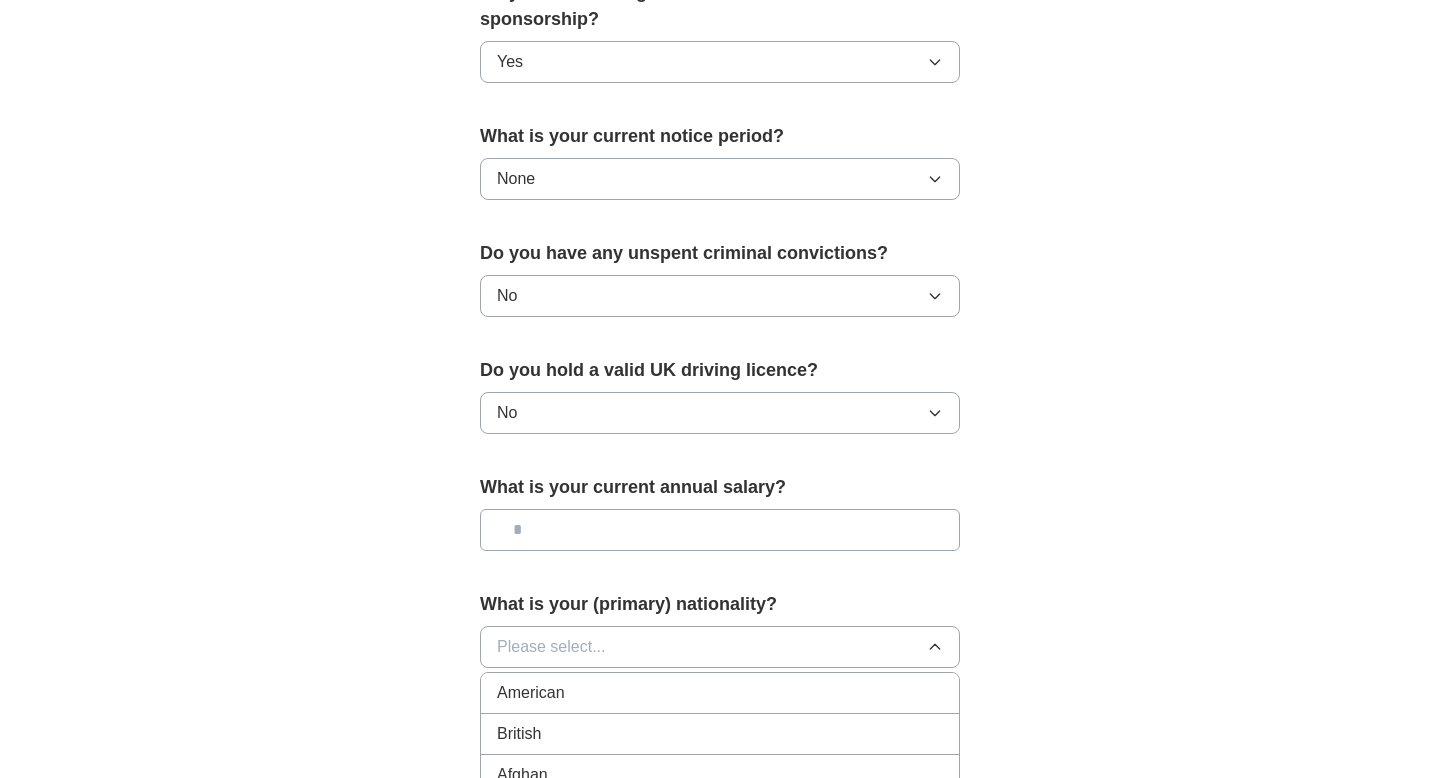 click on "British" at bounding box center (720, 734) 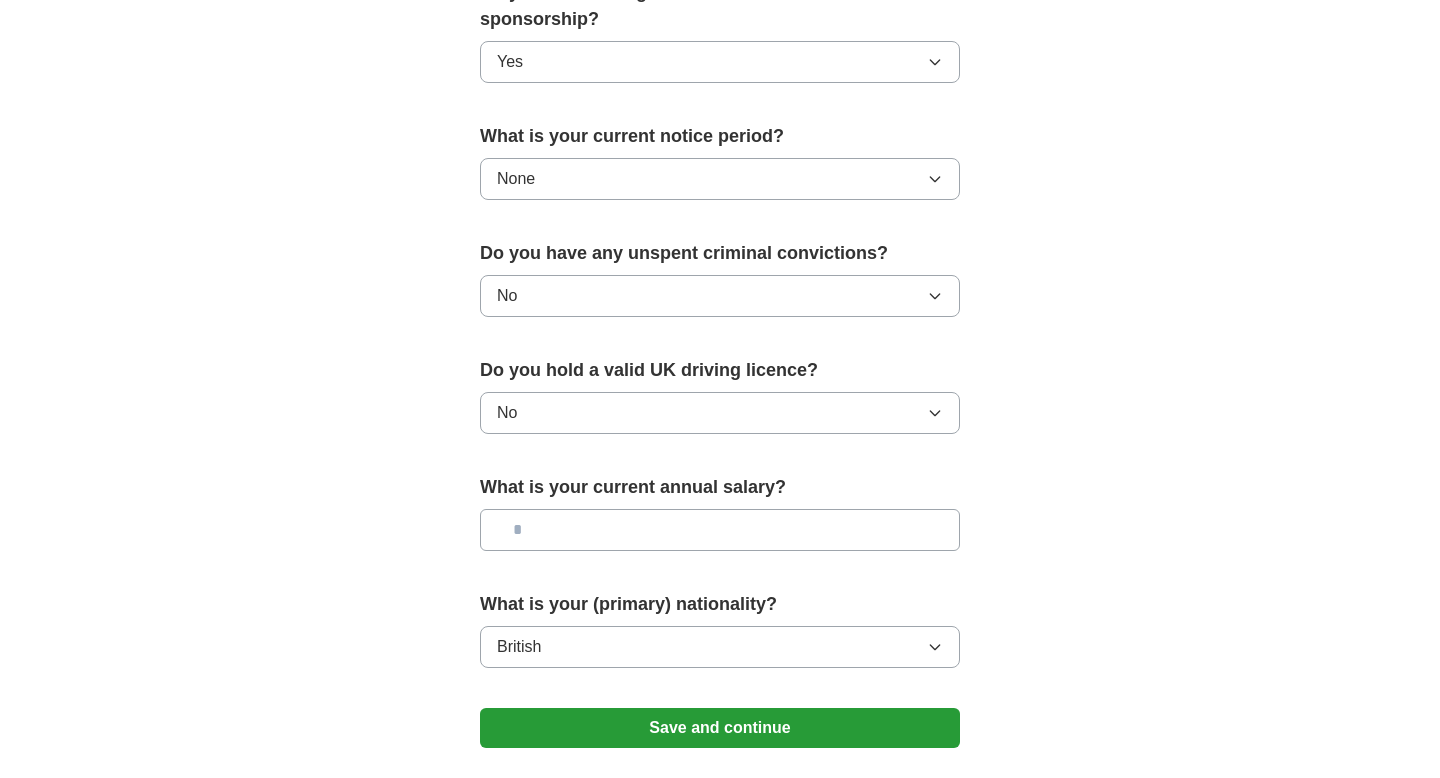 click on "Save and continue" at bounding box center [720, 728] 